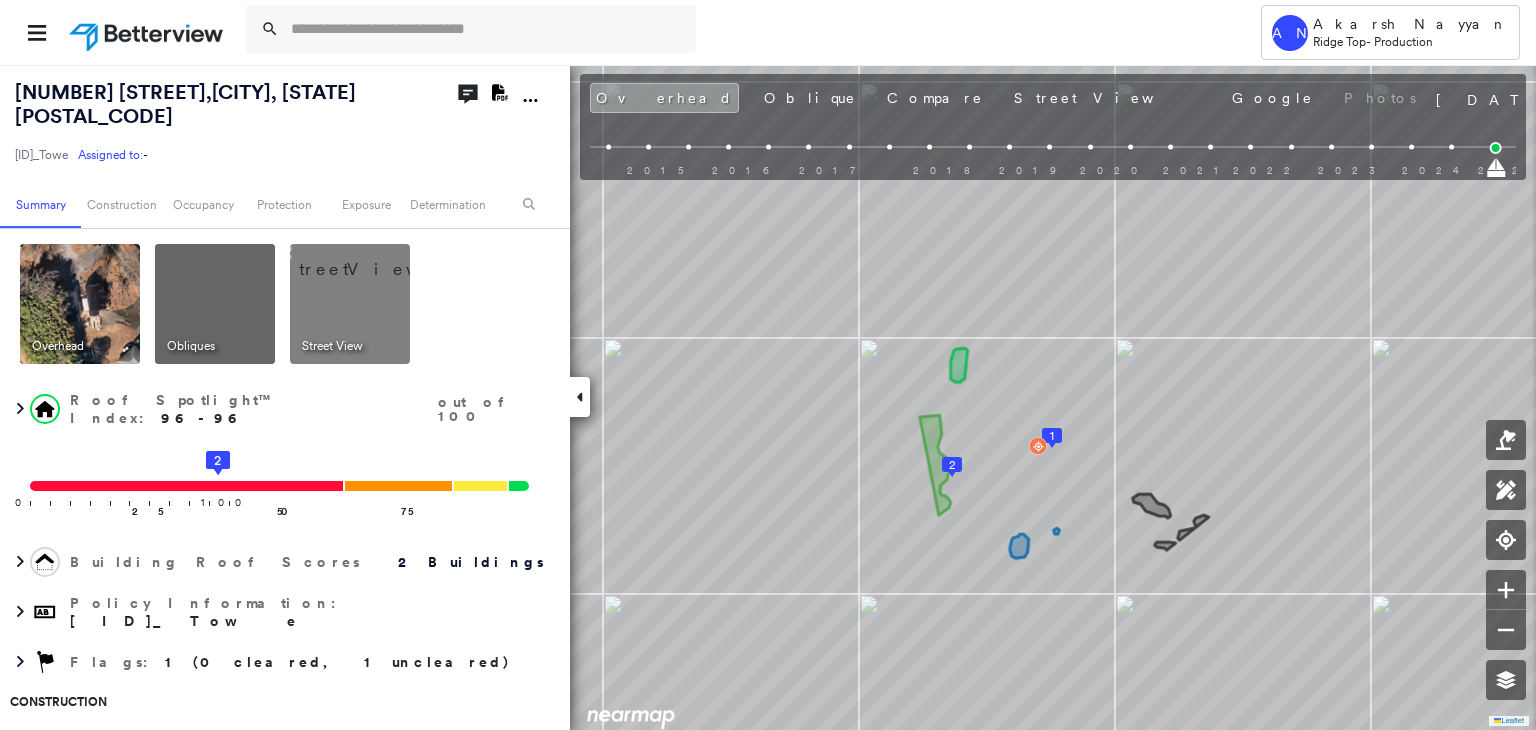 scroll, scrollTop: 0, scrollLeft: 0, axis: both 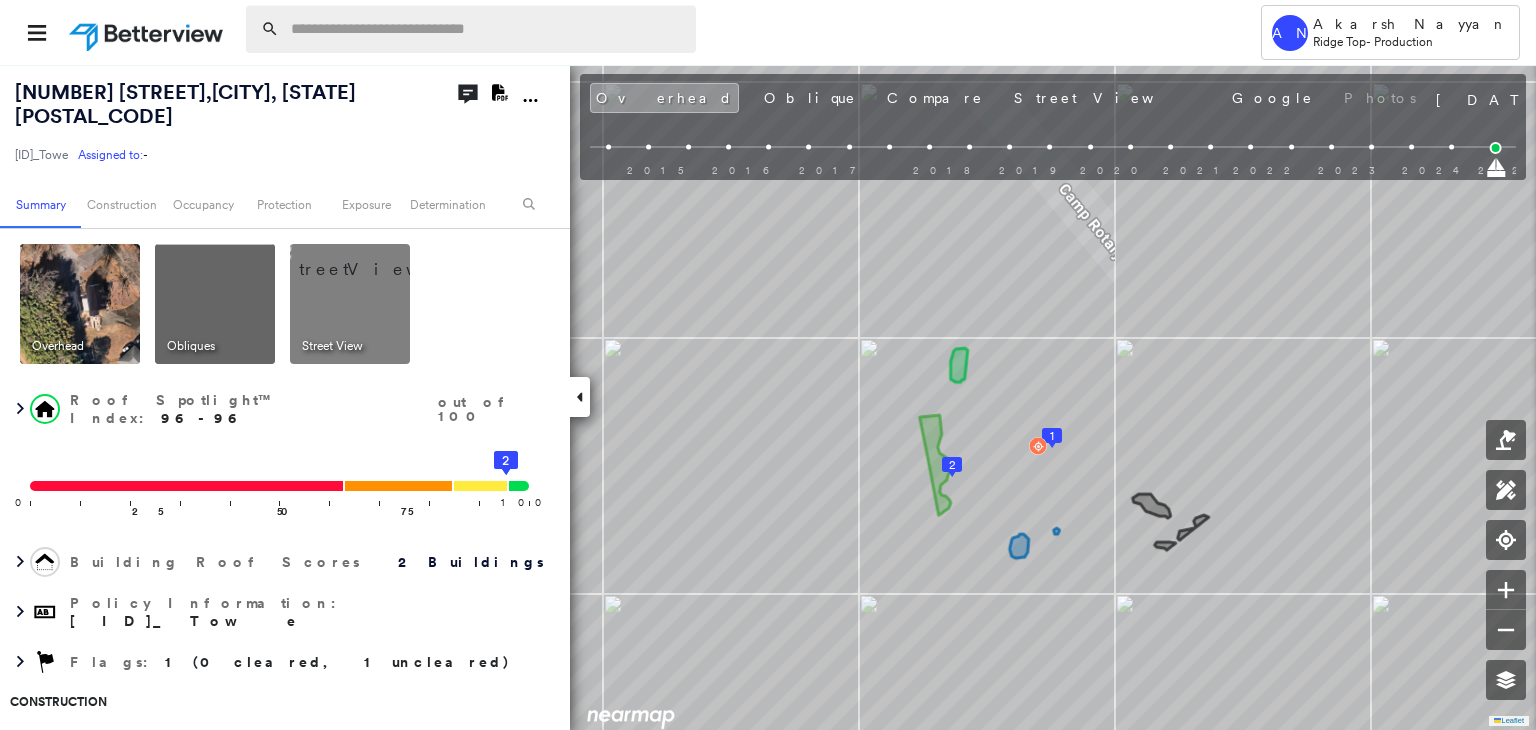 click at bounding box center (487, 29) 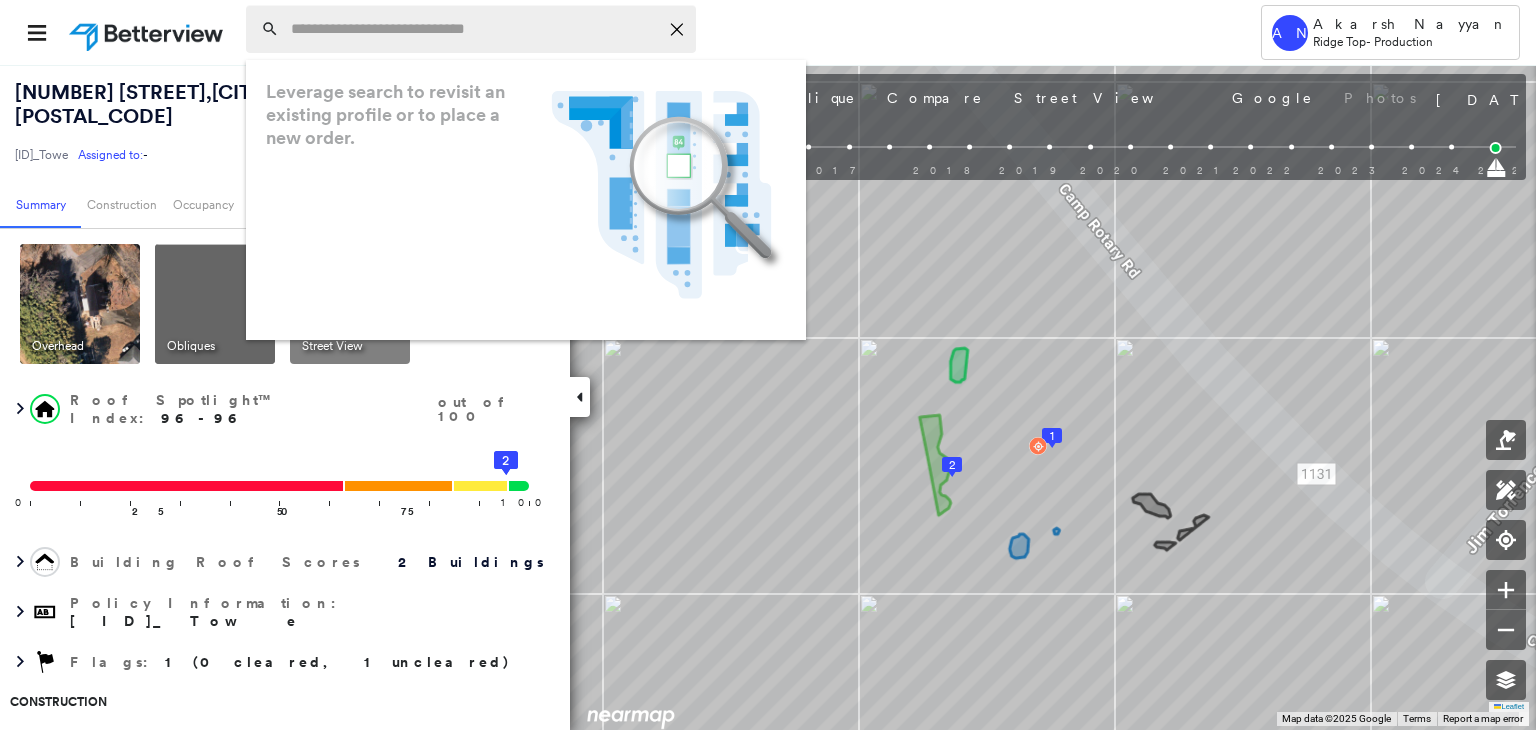 paste on "**********" 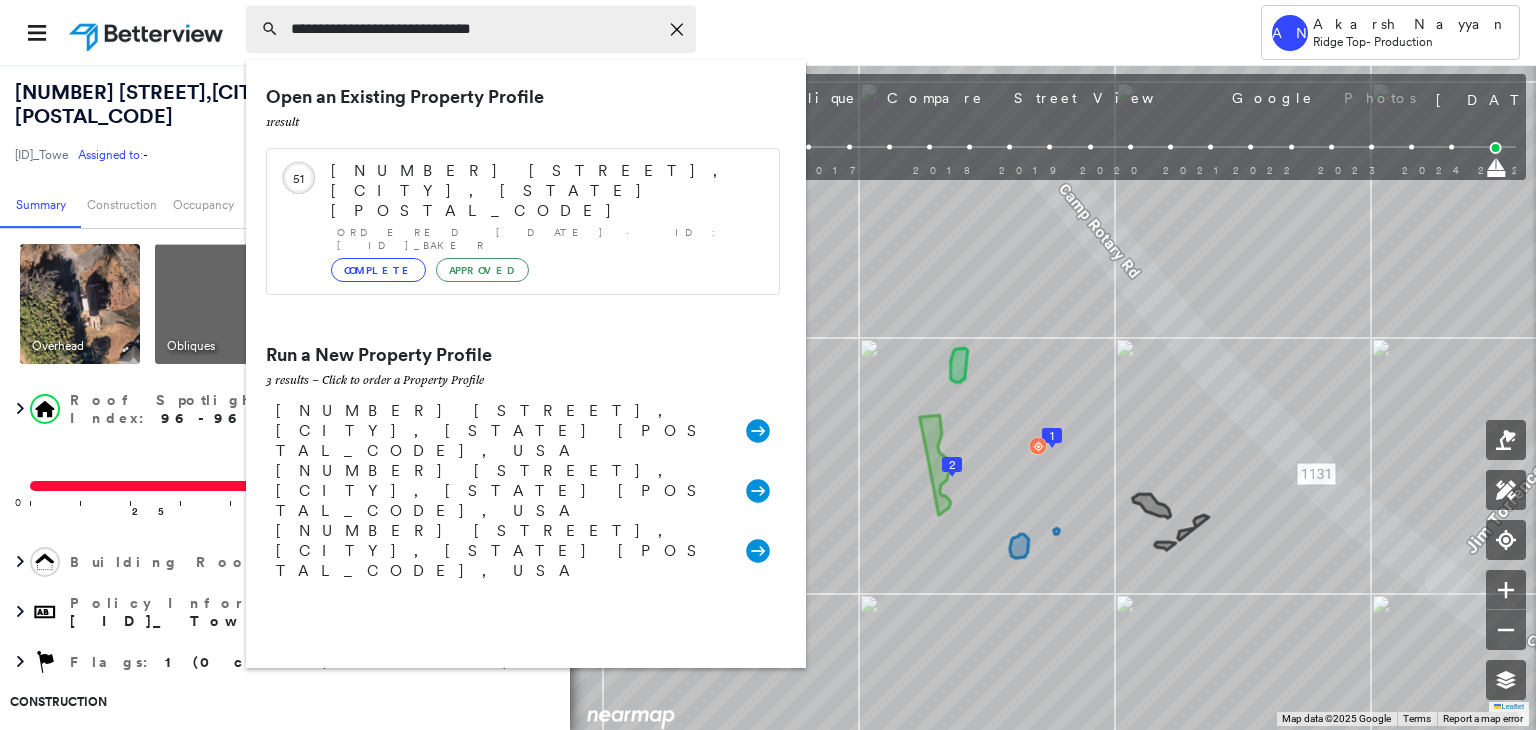 type on "**********" 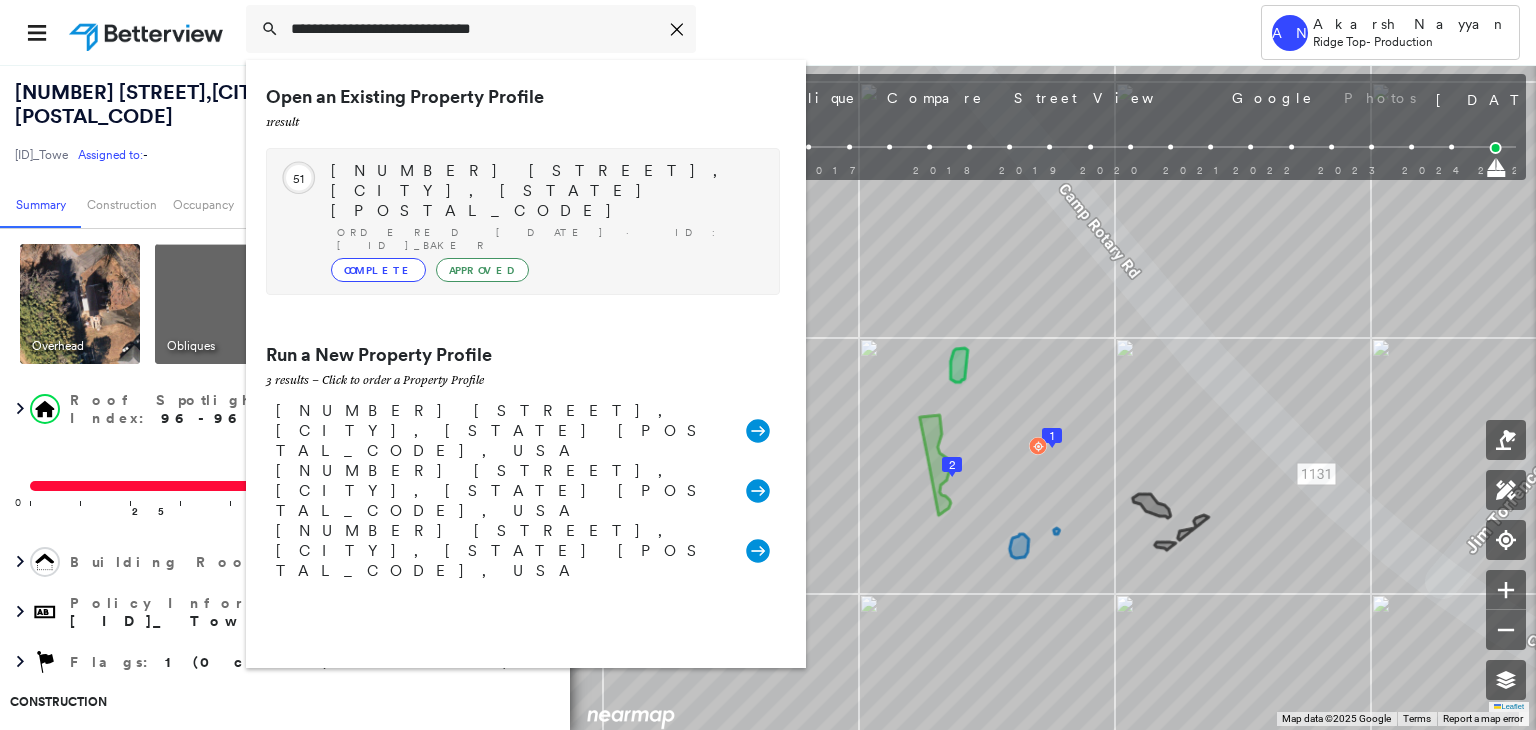 click on "Complete Approved" at bounding box center (545, 270) 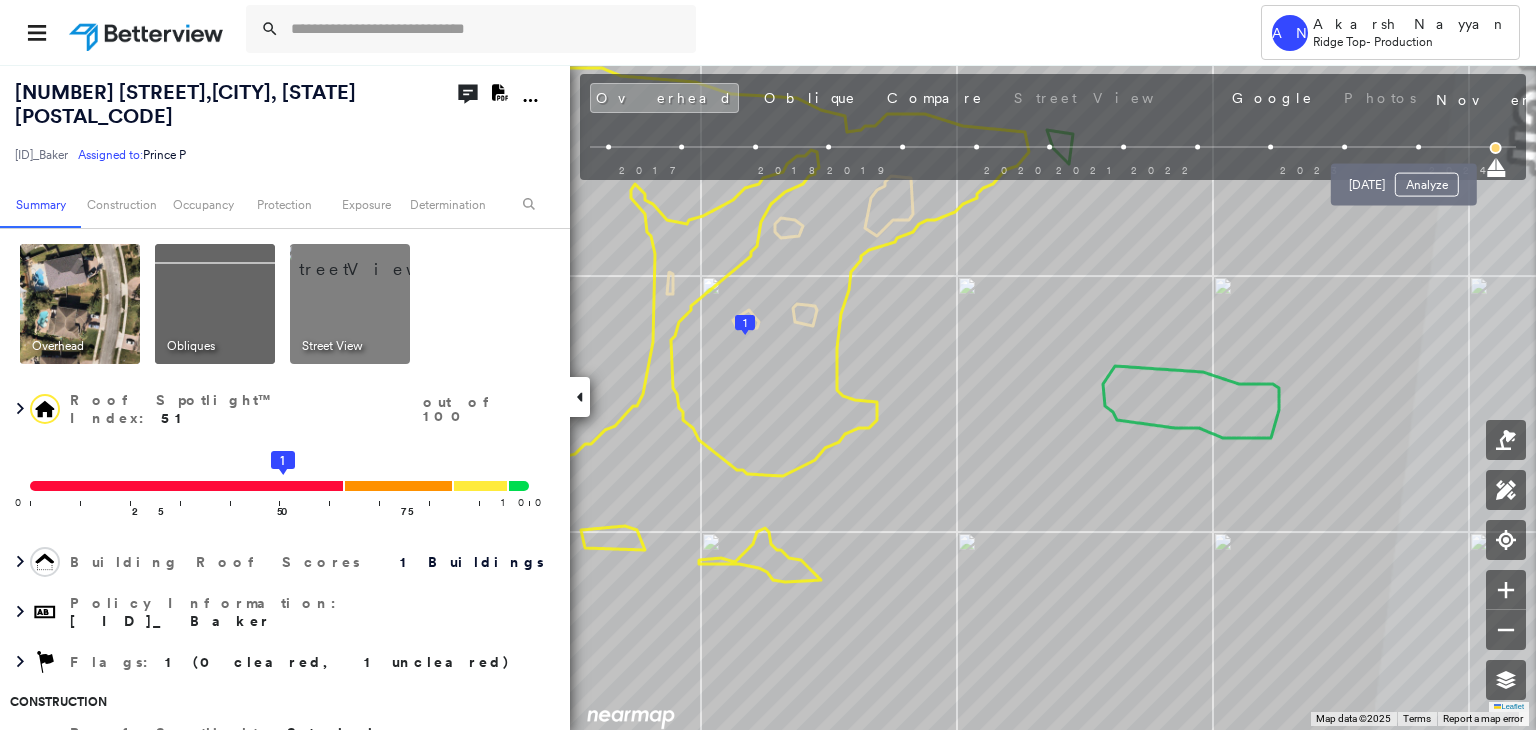 click at bounding box center (1418, 147) 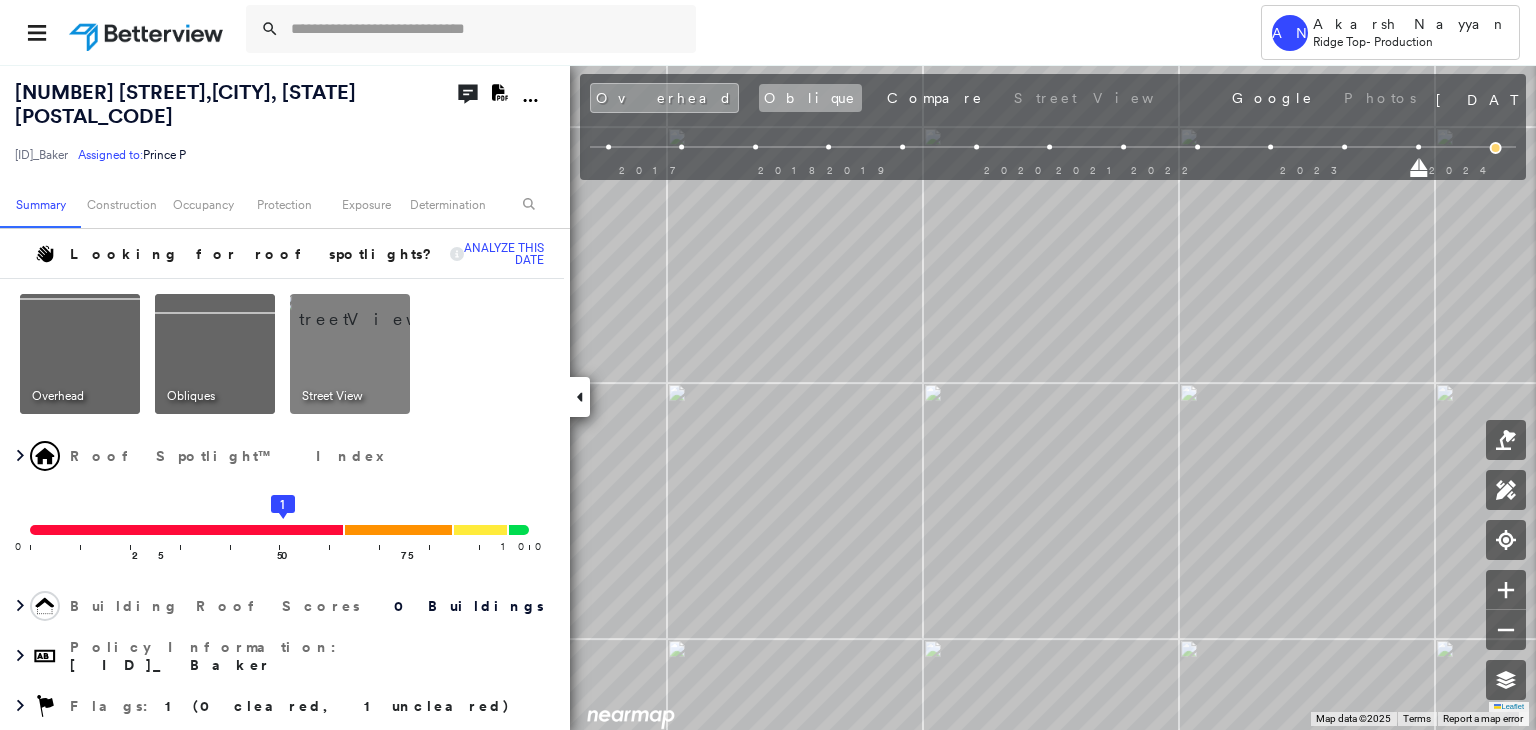 click on "Oblique" at bounding box center [810, 98] 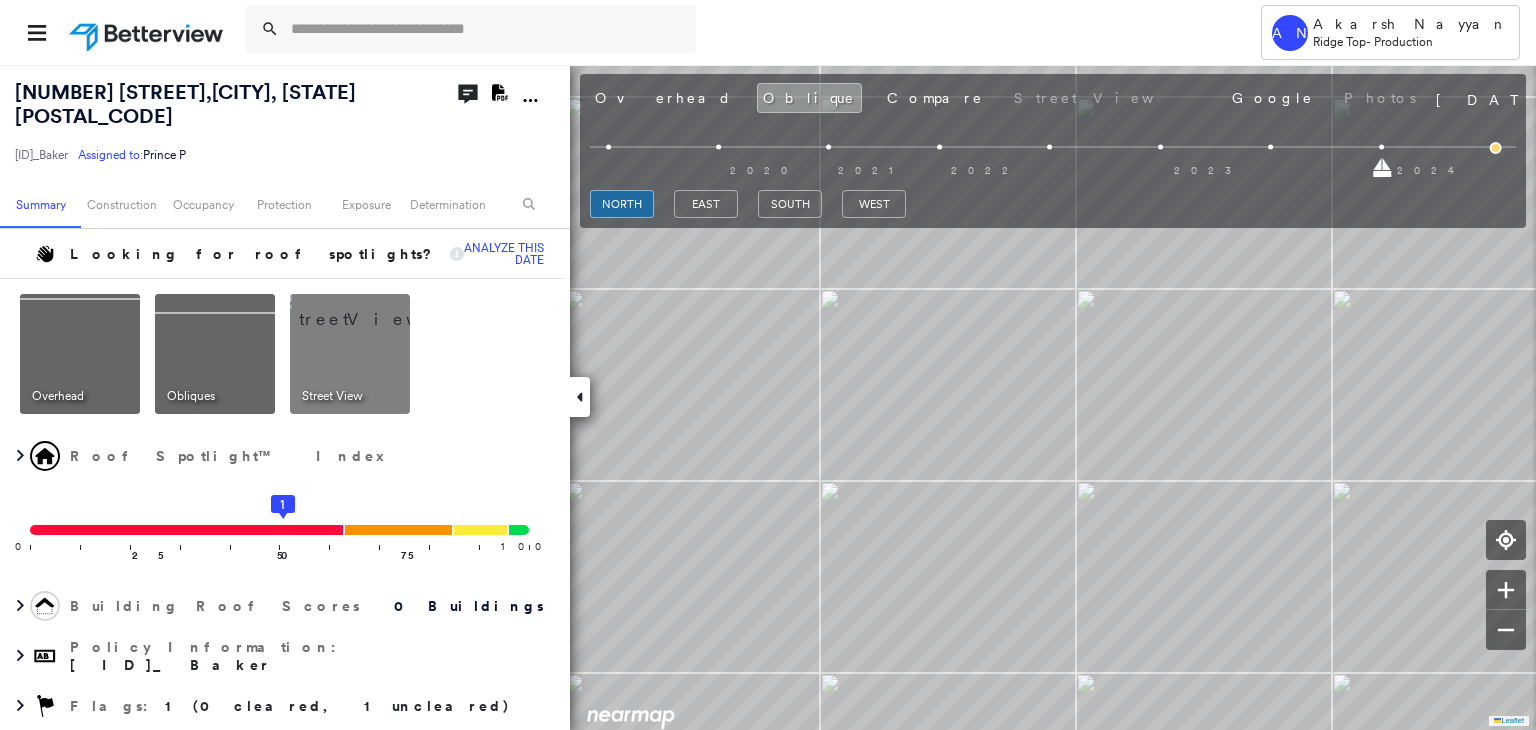 click on "north east south west" at bounding box center [1053, 204] 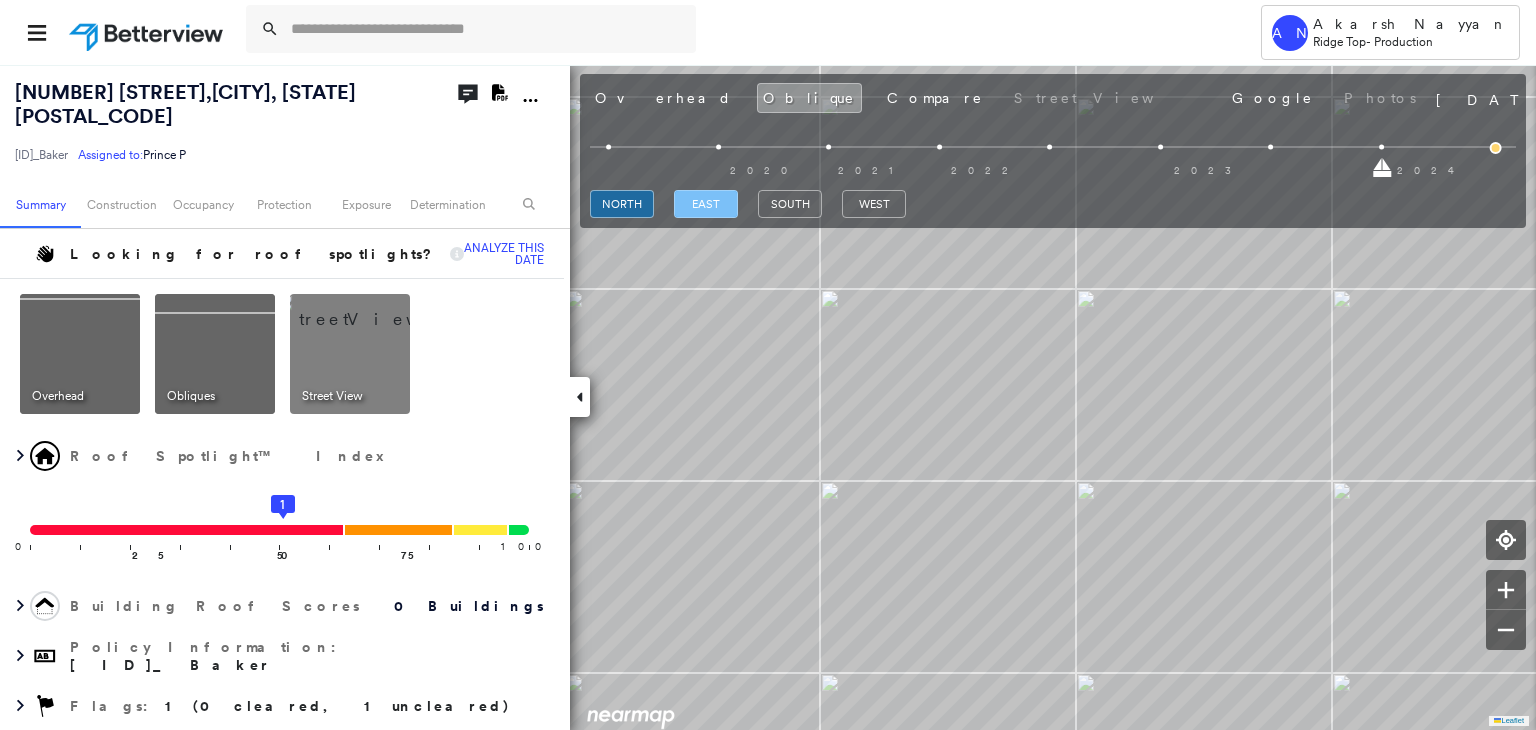 click on "east" at bounding box center (706, 204) 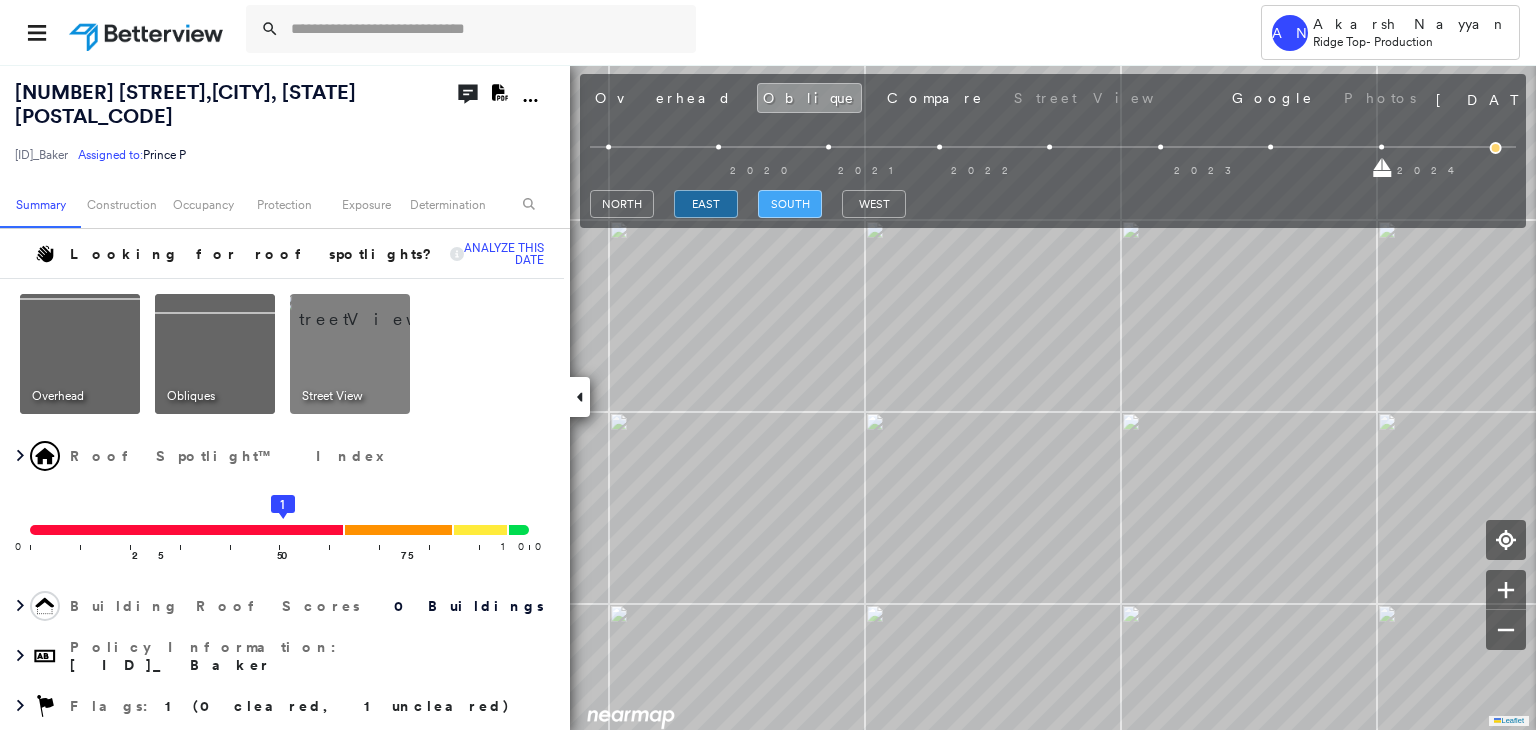 click on "south" at bounding box center (790, 204) 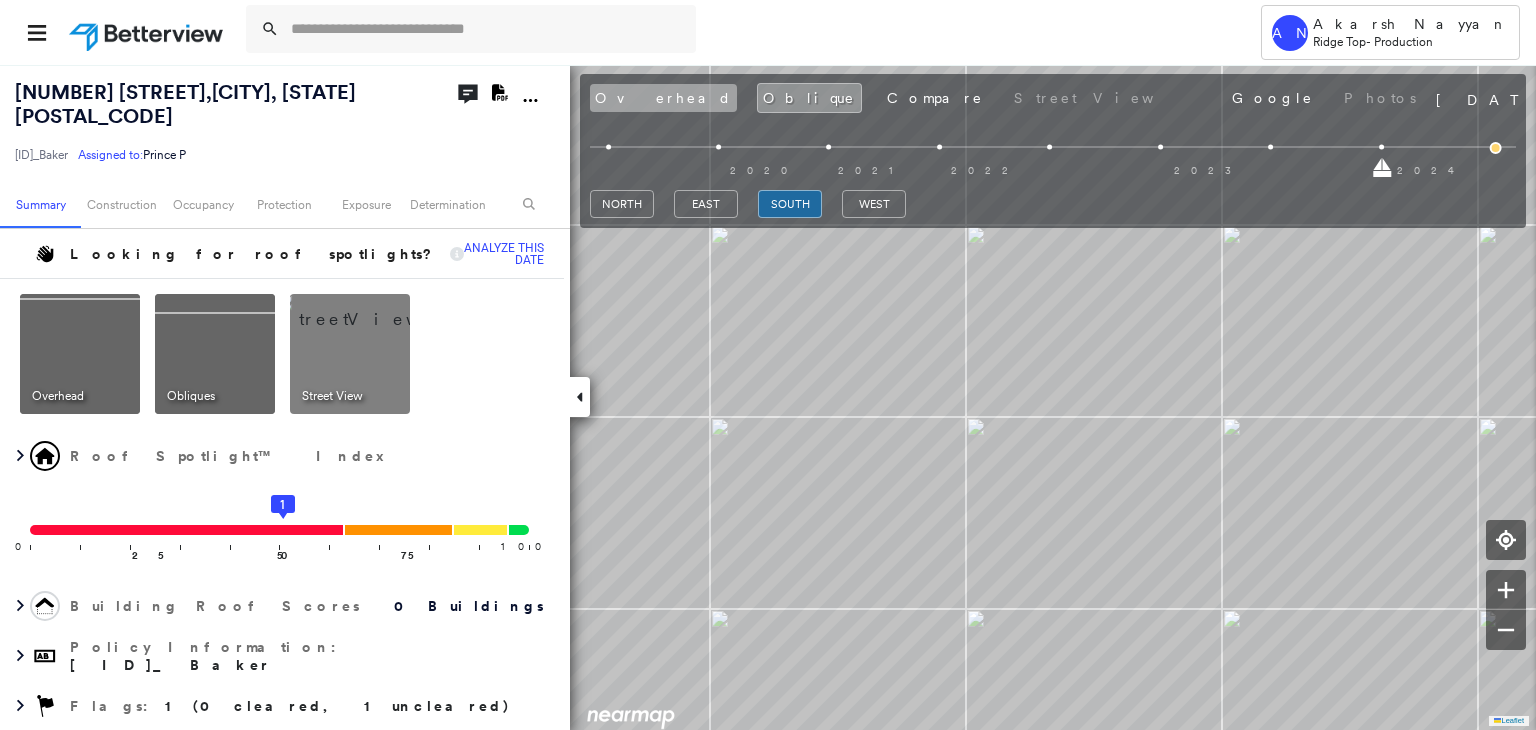 click on "Overhead" at bounding box center (663, 98) 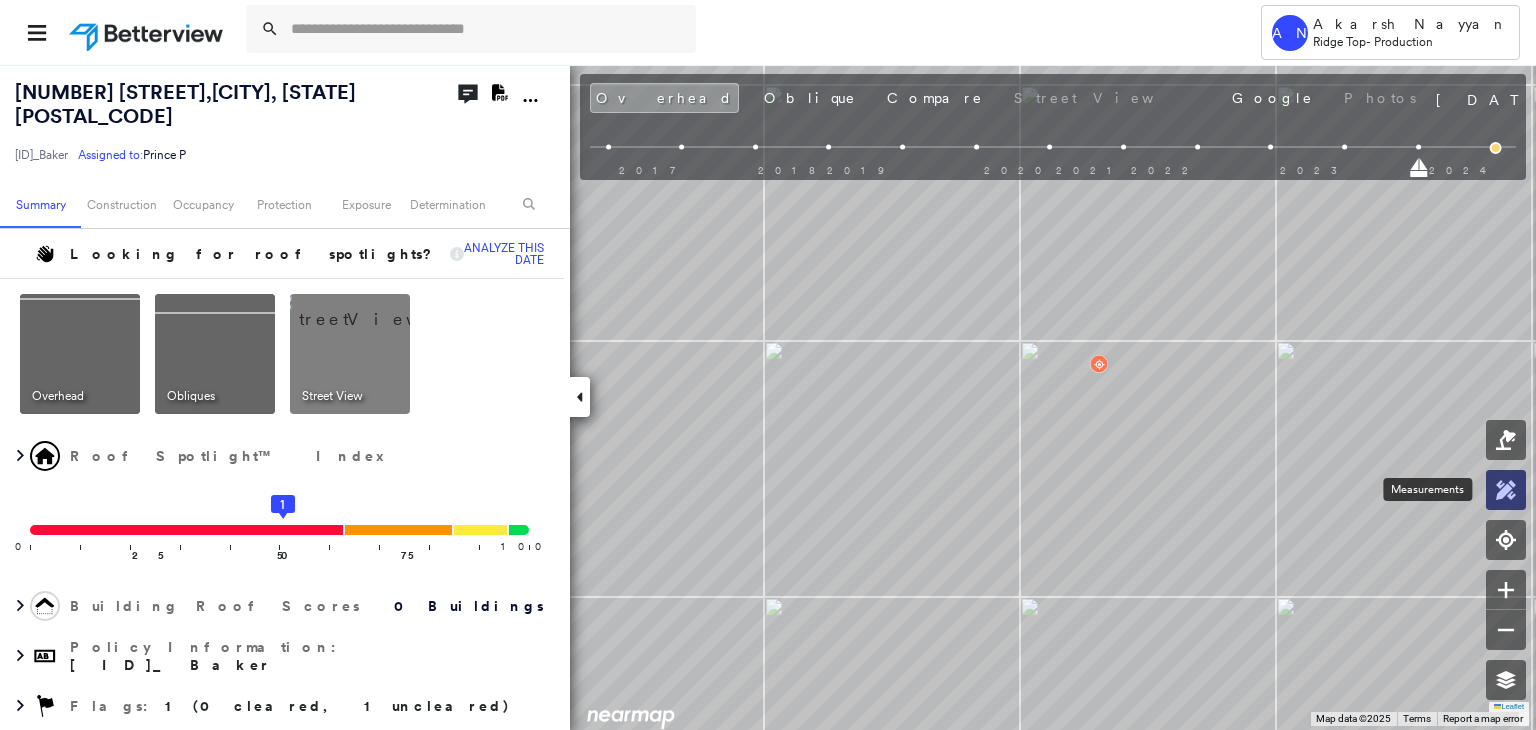 click 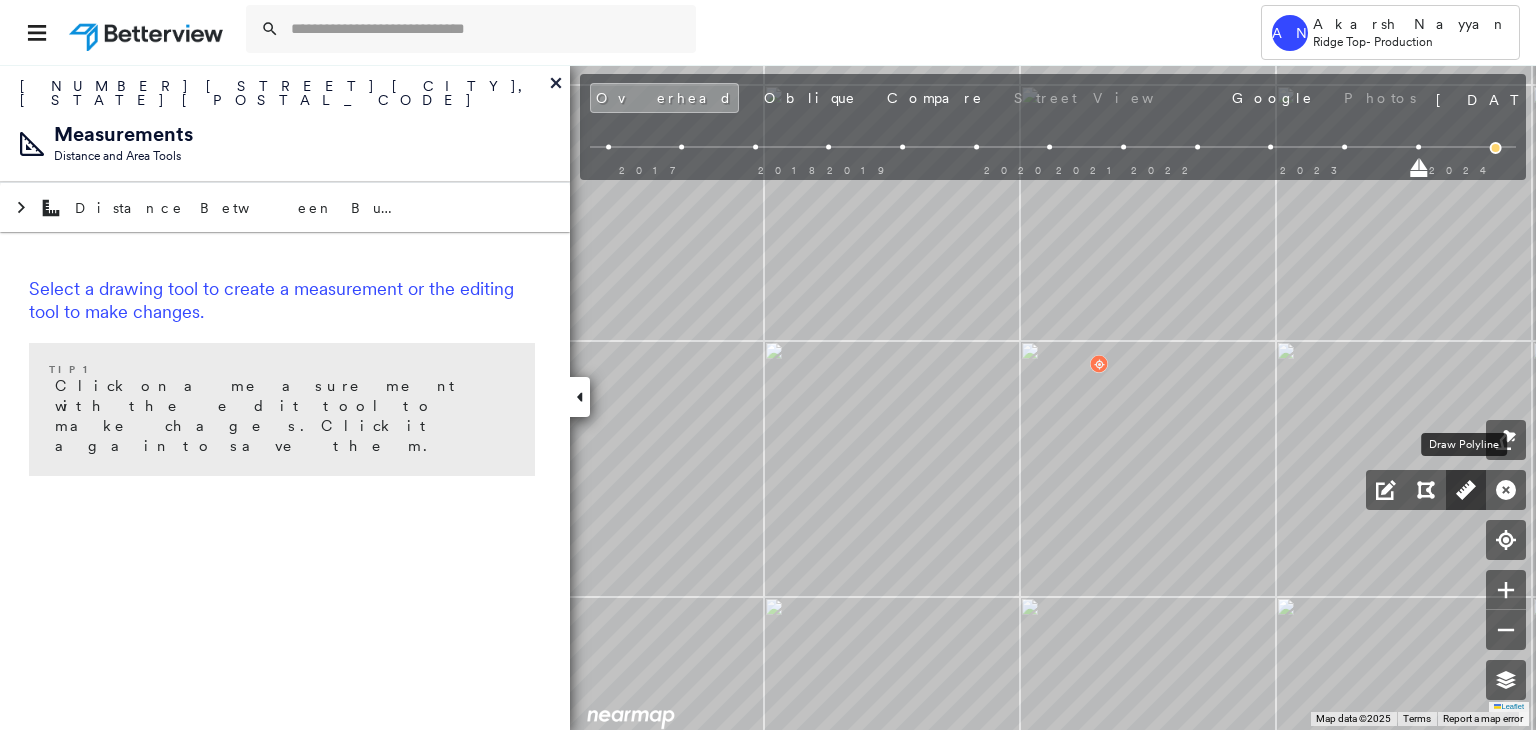 click 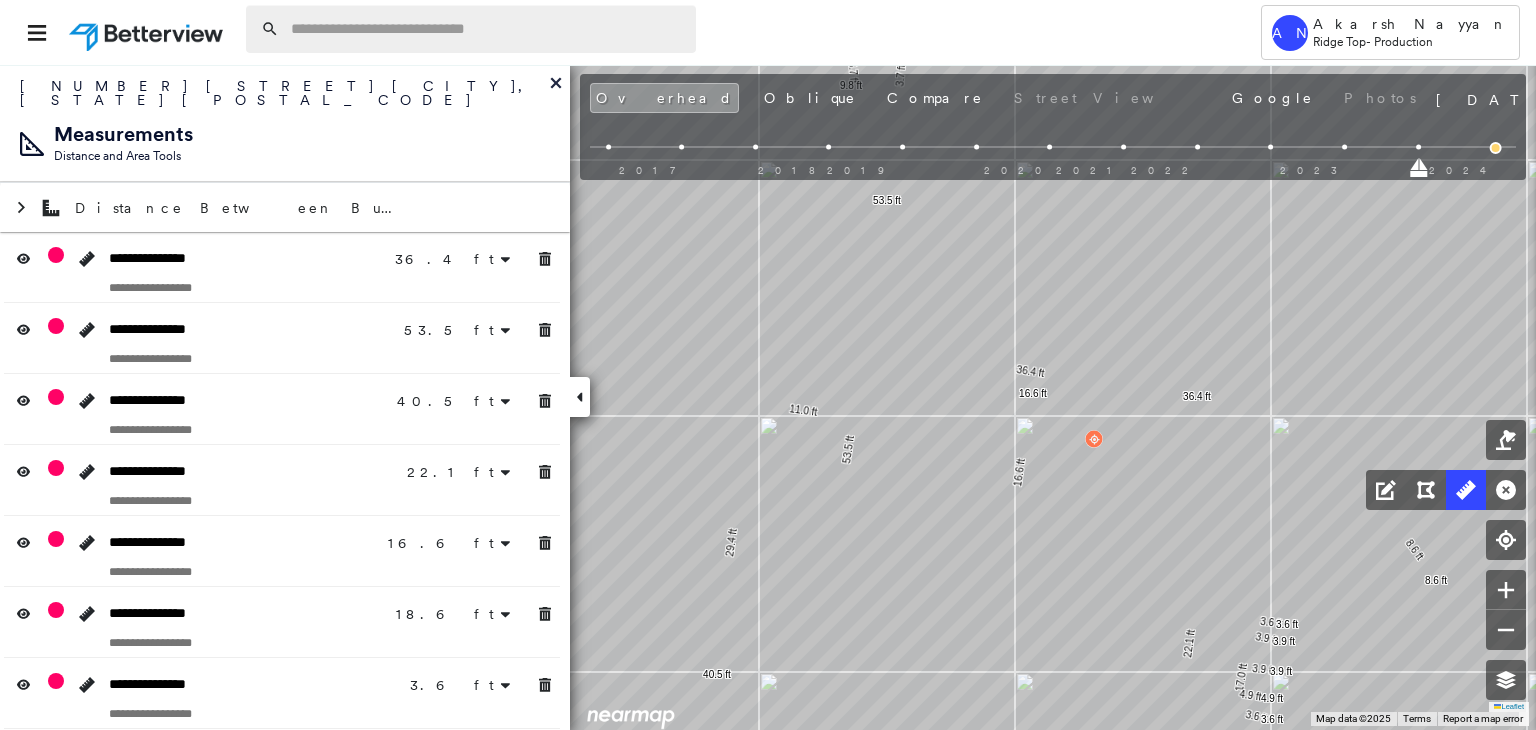 click at bounding box center [487, 29] 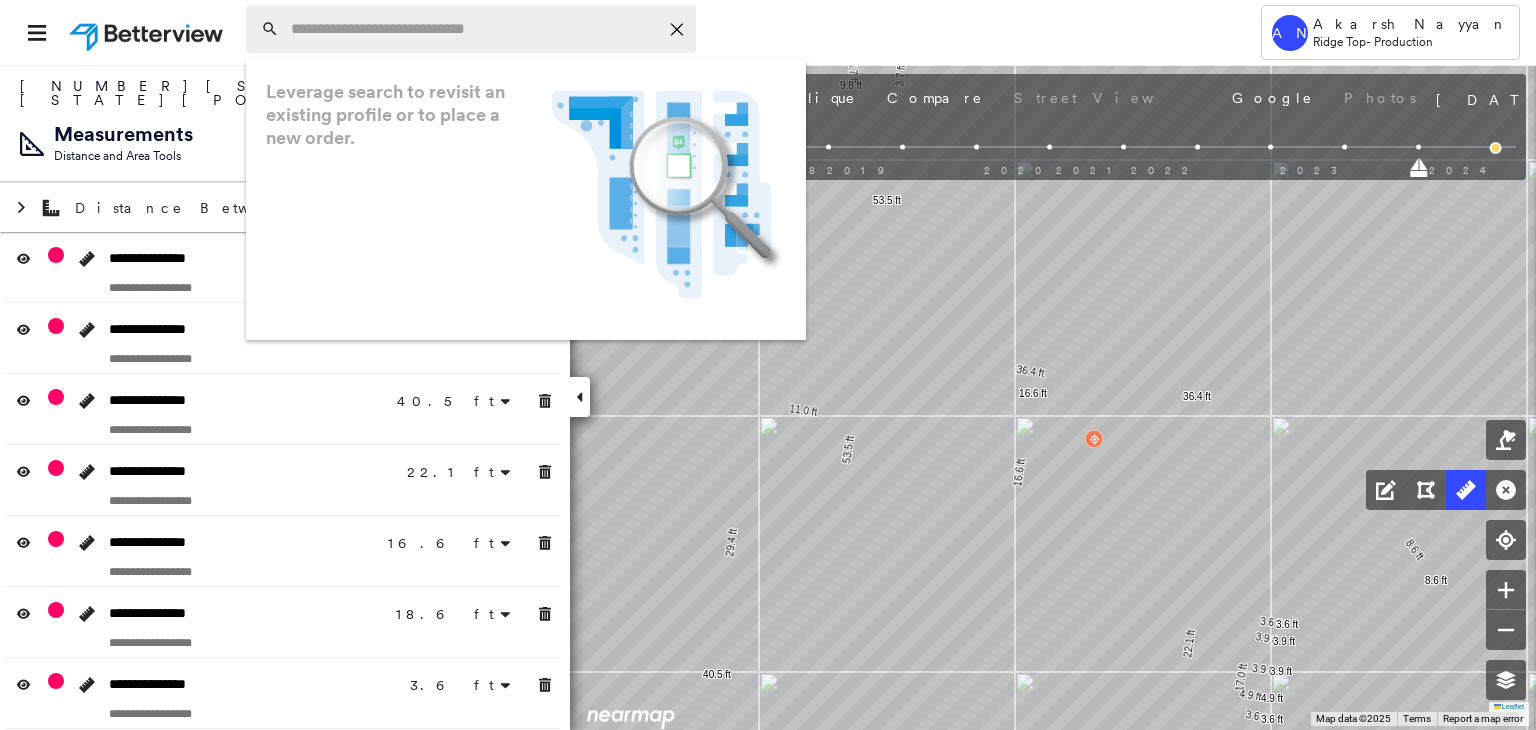 paste on "**********" 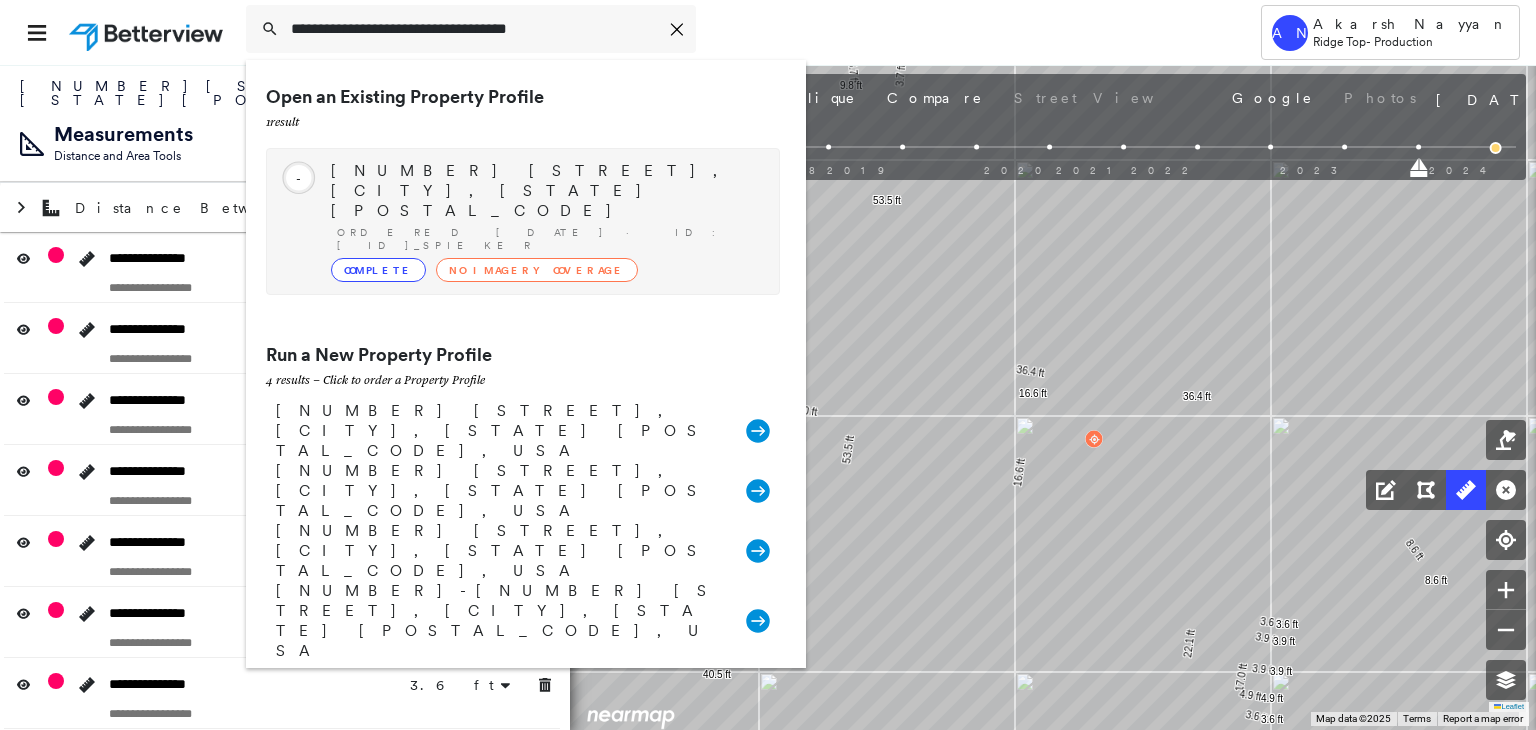 type on "**********" 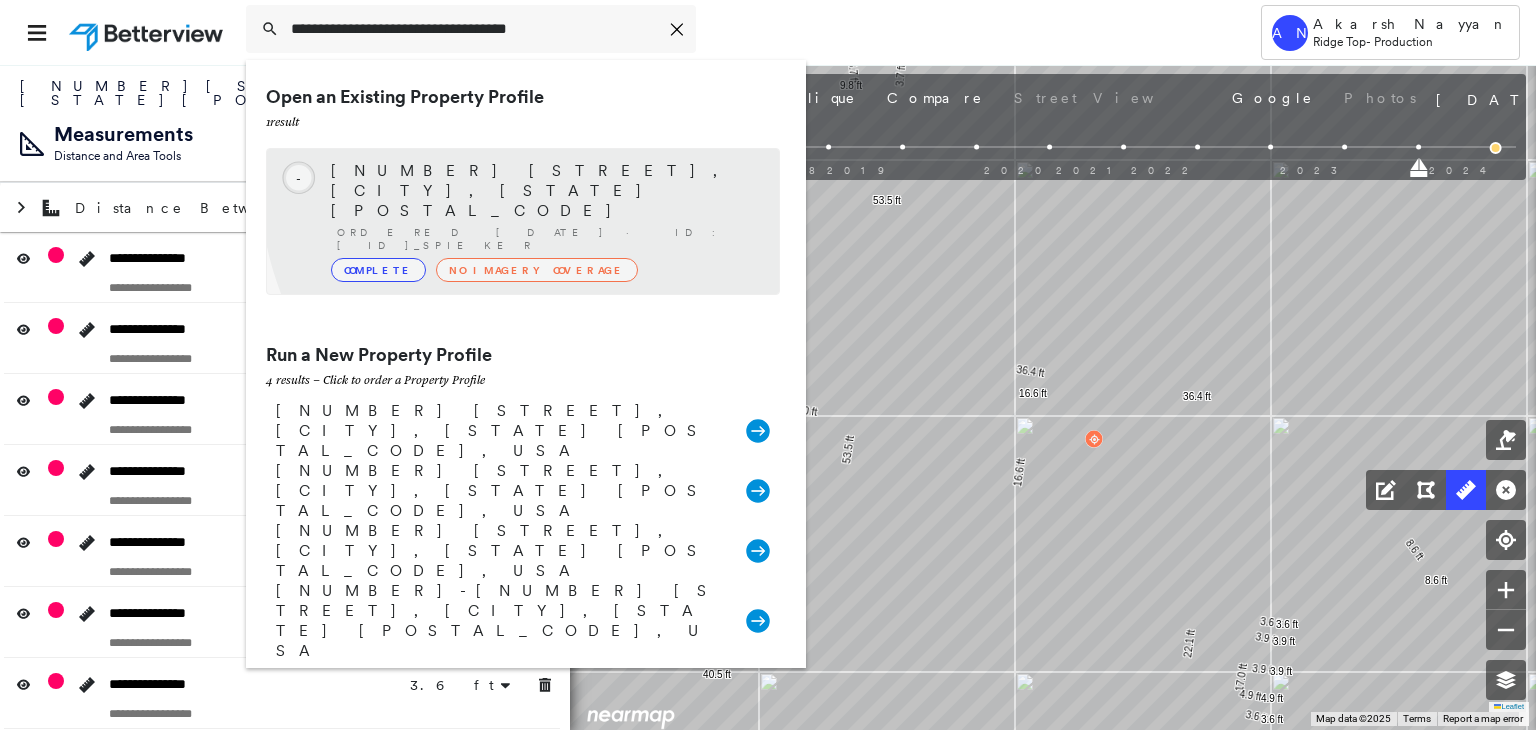 click on "[NUMBER] [STREET], [CITY], [STATE] [POSTAL_CODE]" at bounding box center (545, 191) 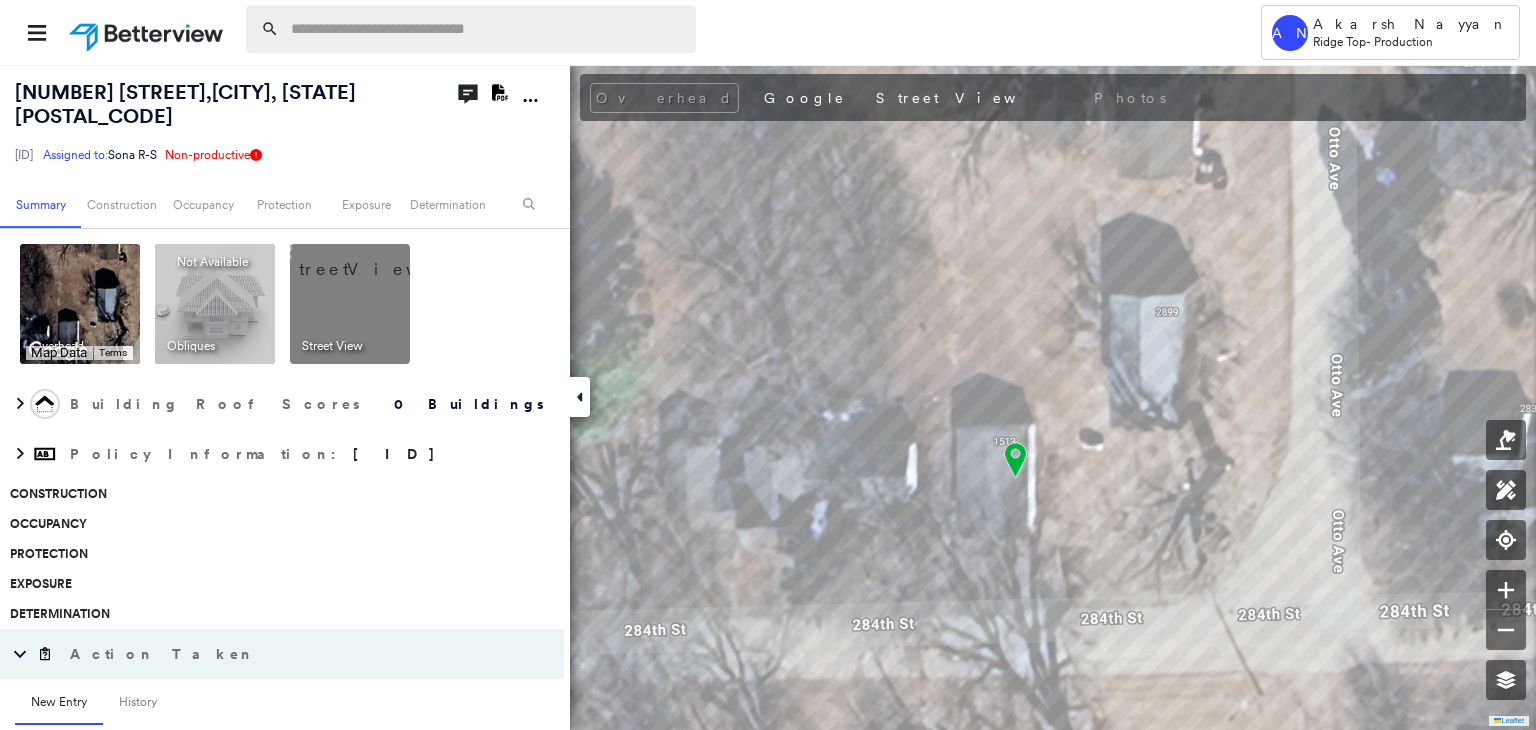 click at bounding box center [487, 29] 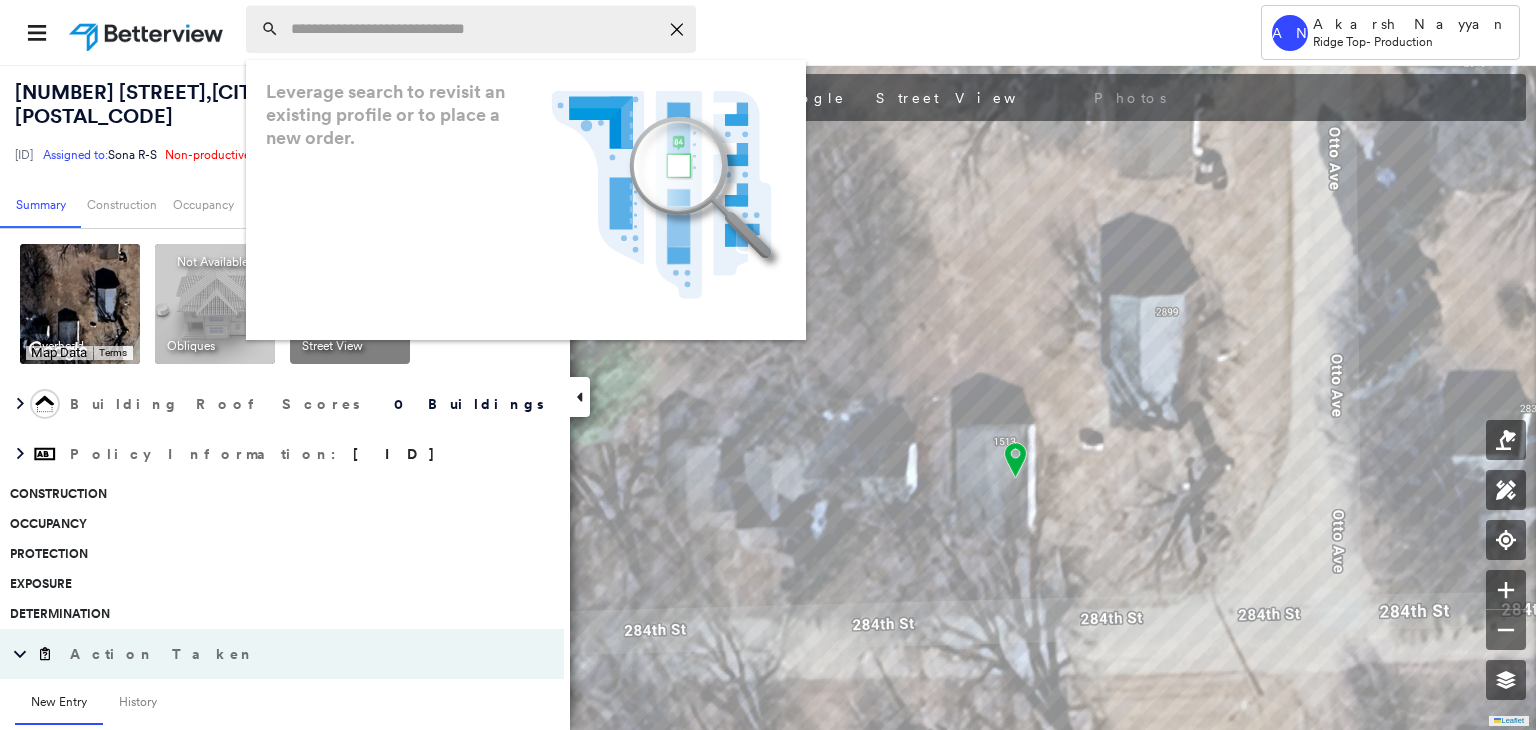 paste on "**********" 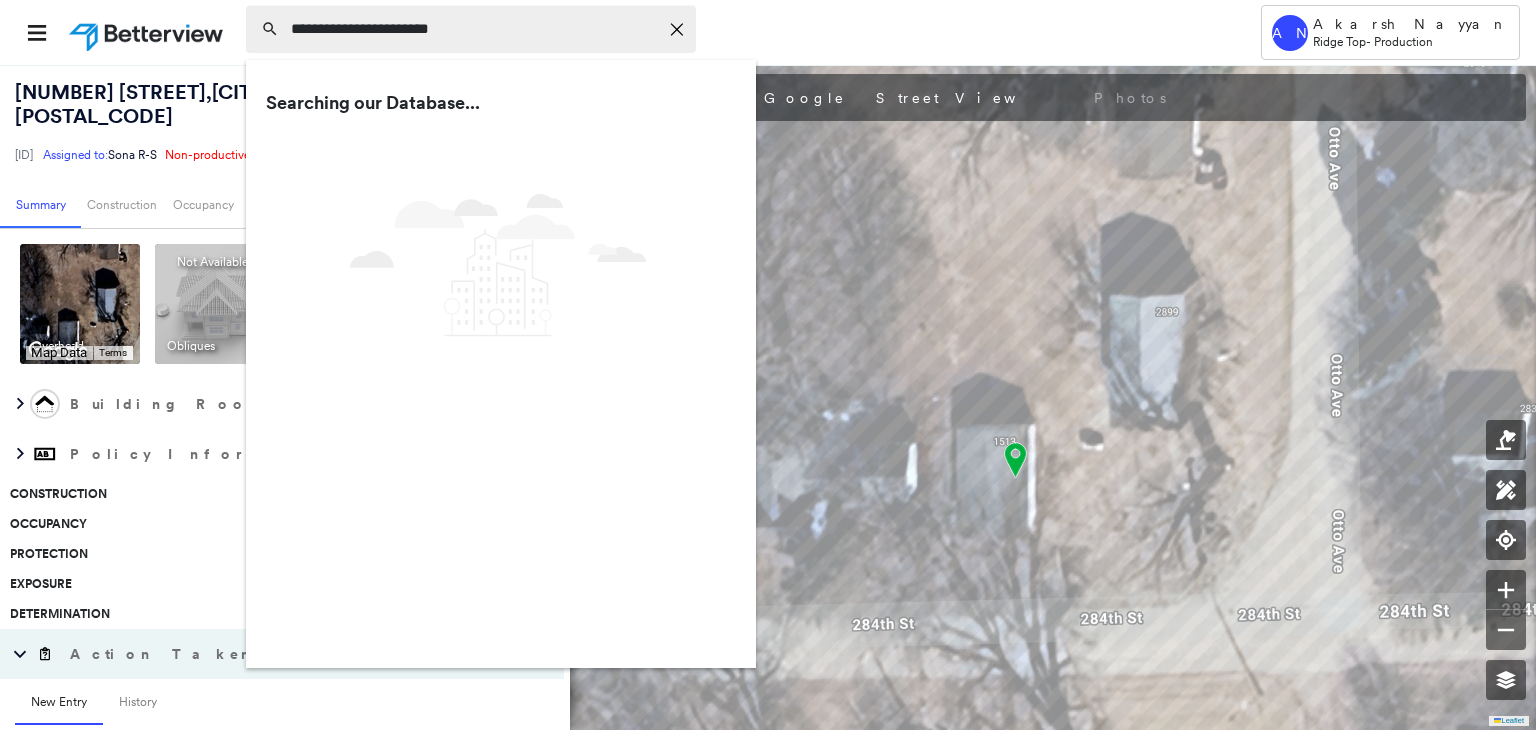 type on "**********" 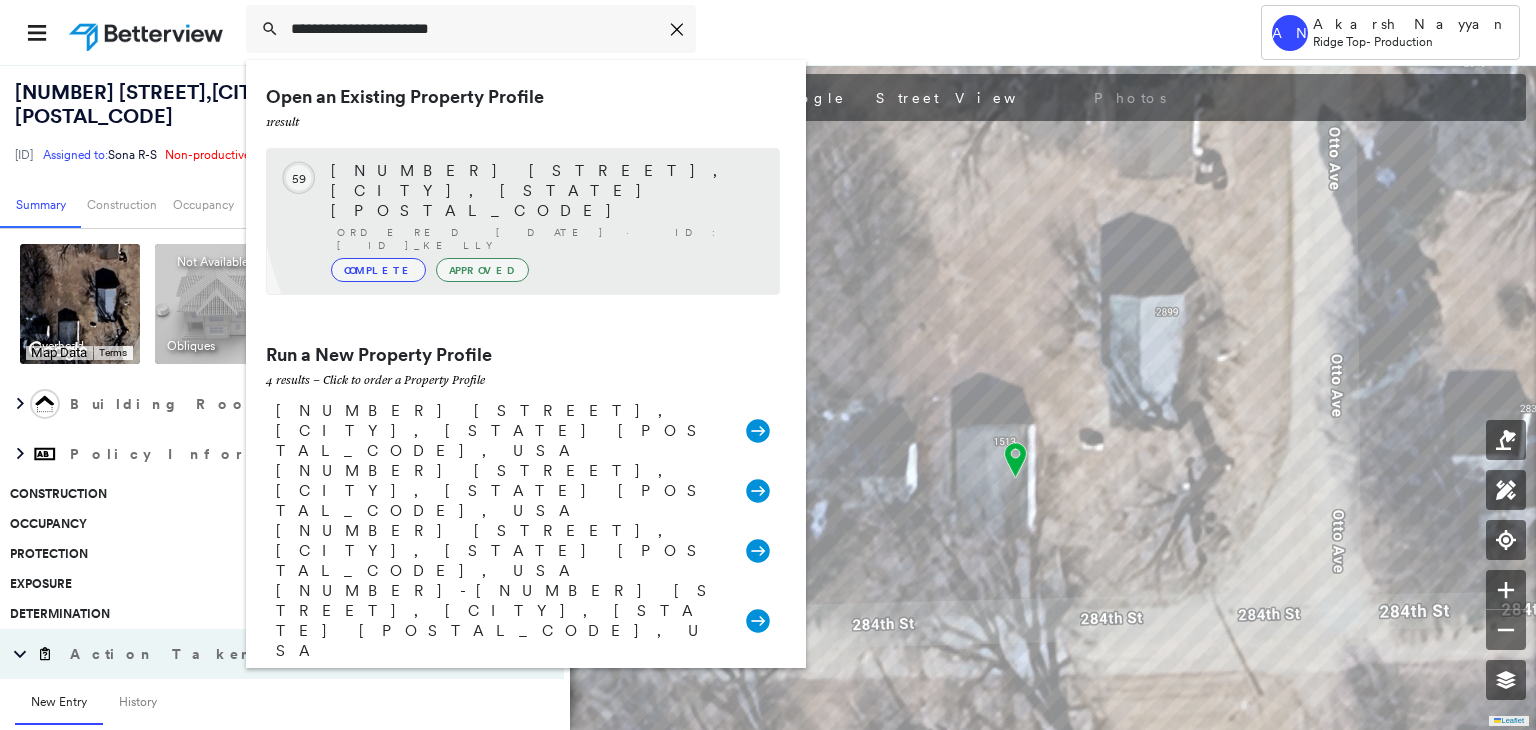 click on "Ordered [DATE] · ID: [ID]_Kelly" at bounding box center (548, 239) 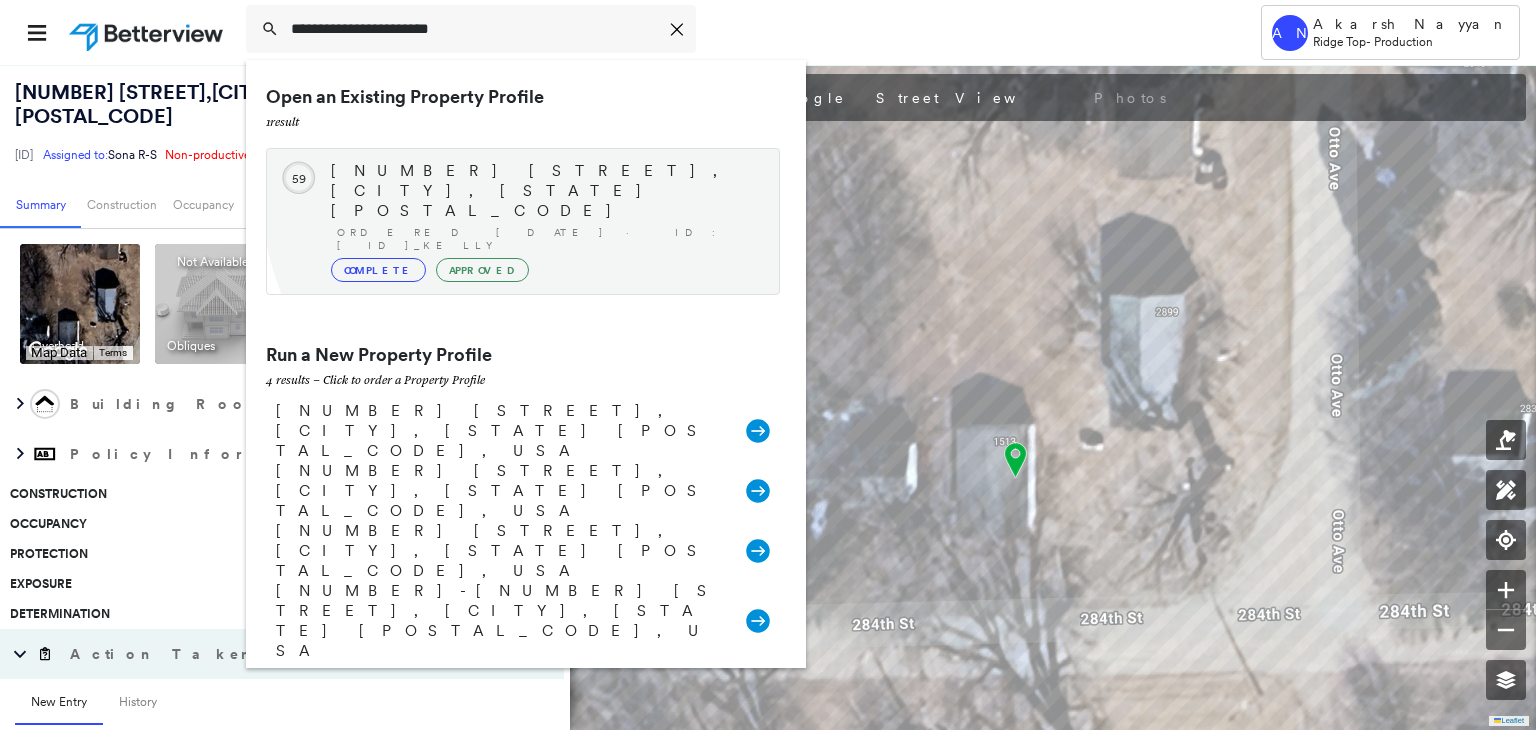 type 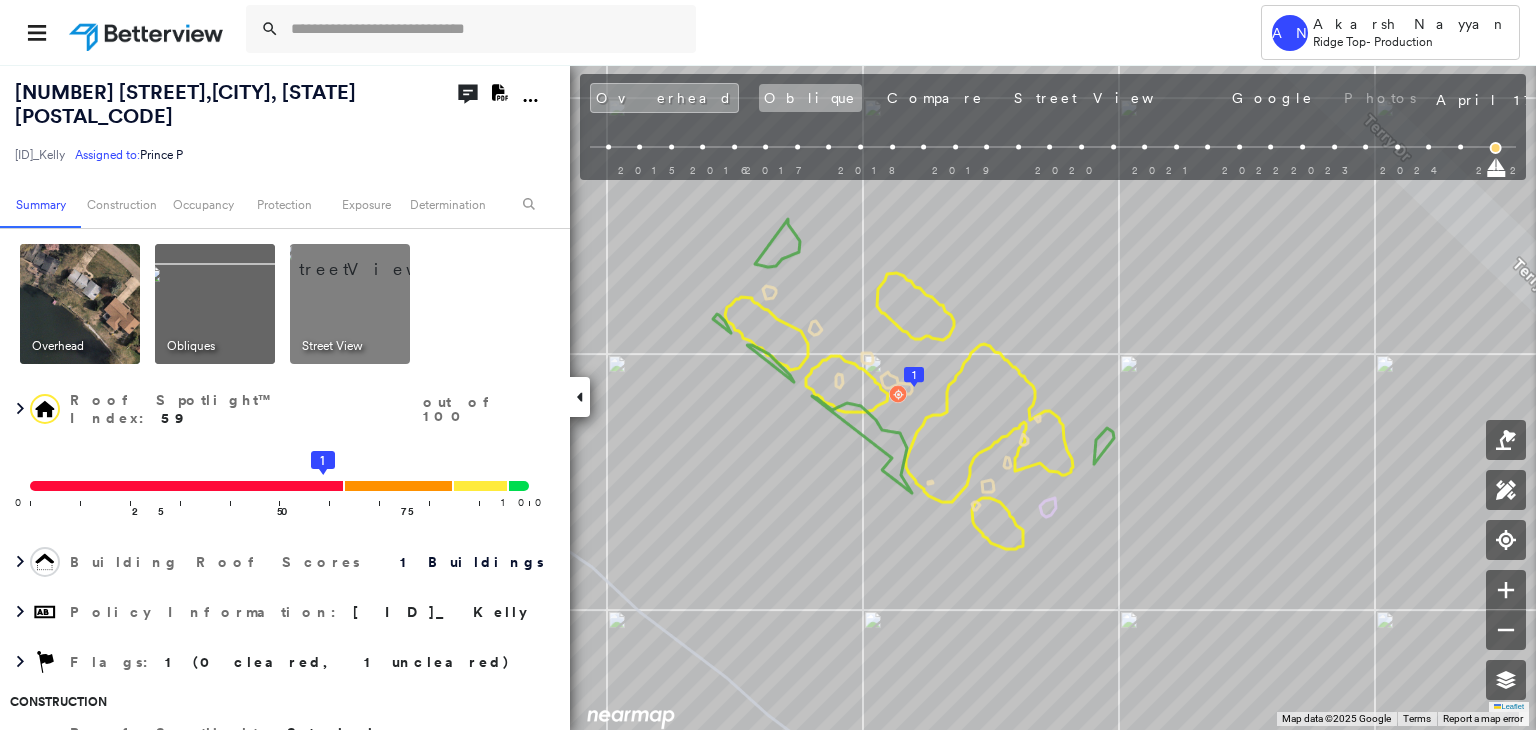 click on "Oblique" at bounding box center (810, 98) 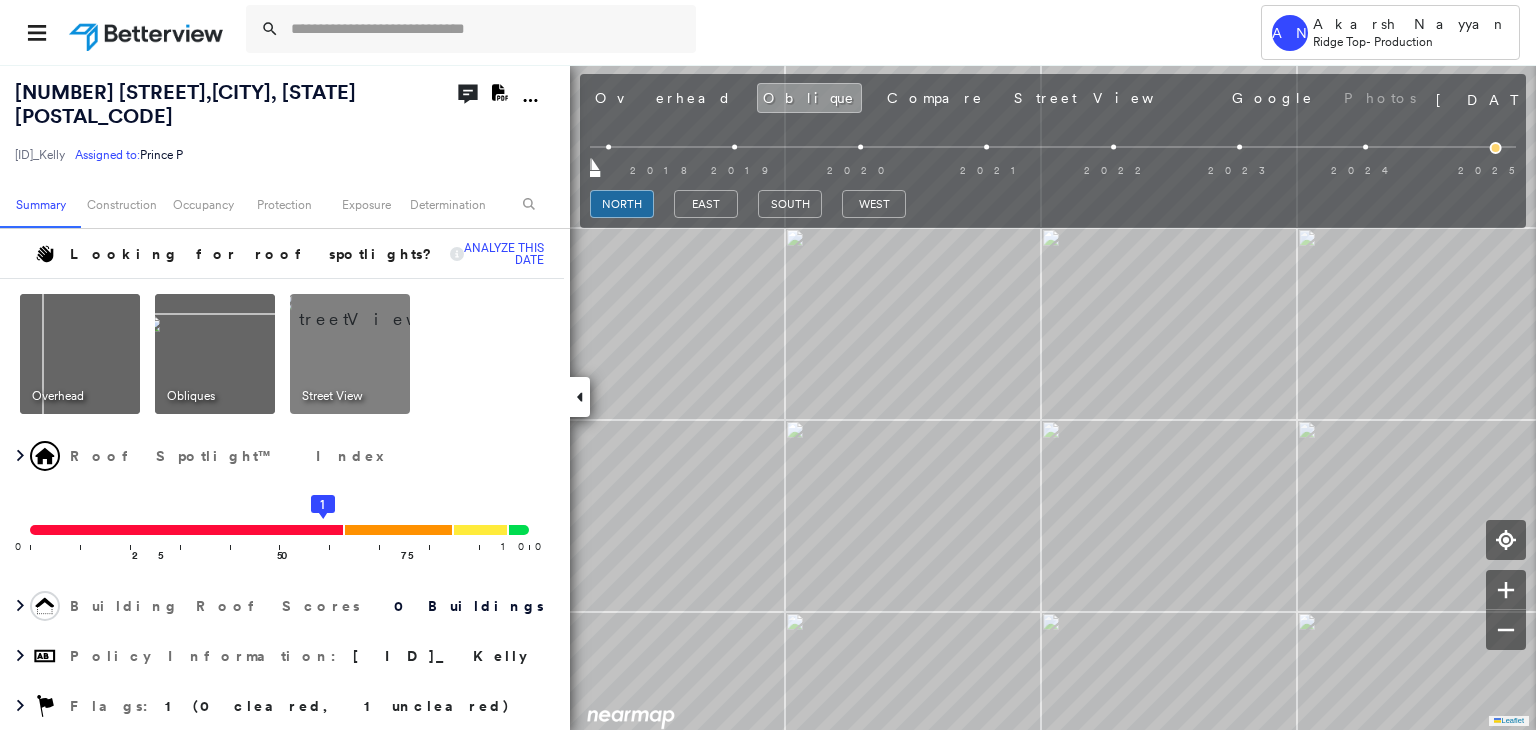 type 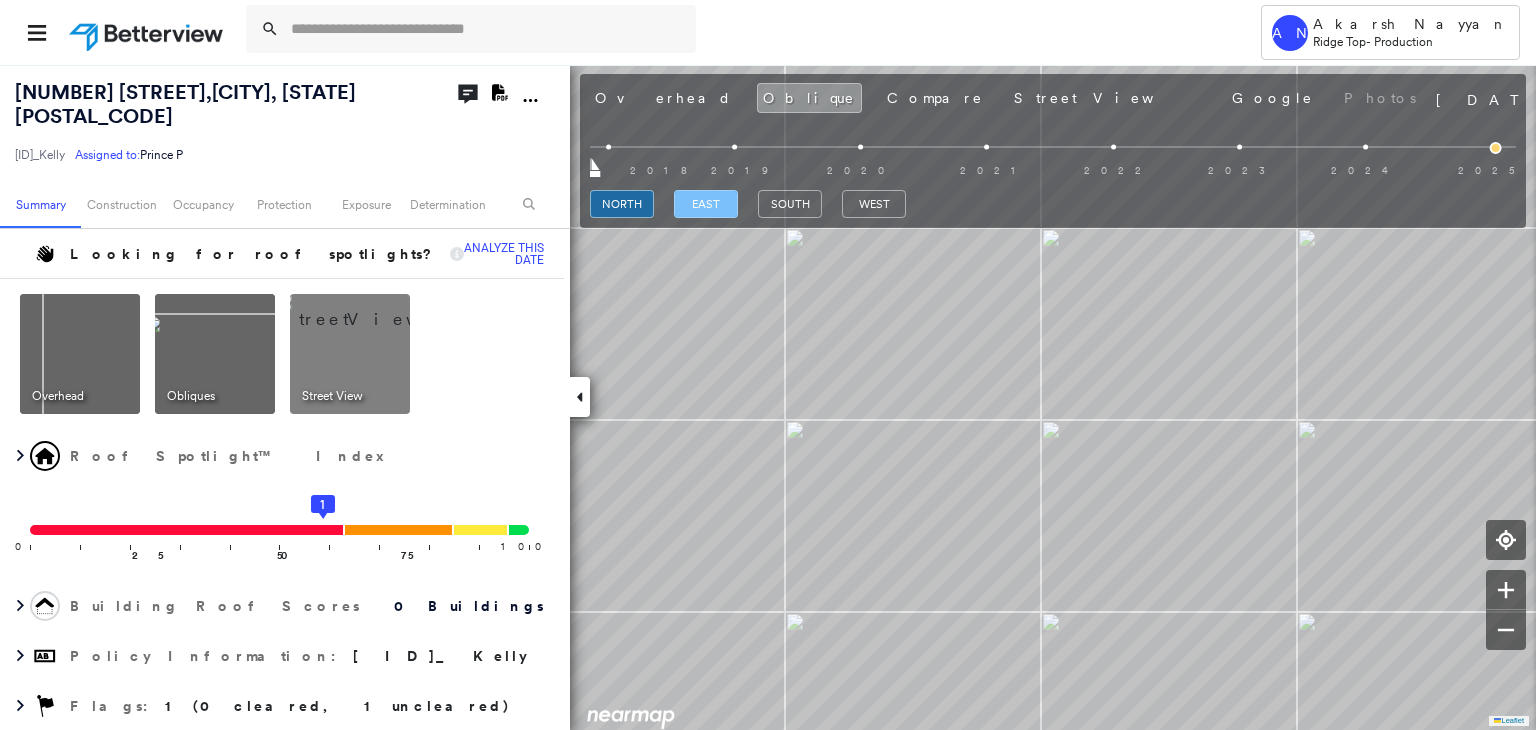 click on "east" at bounding box center [706, 204] 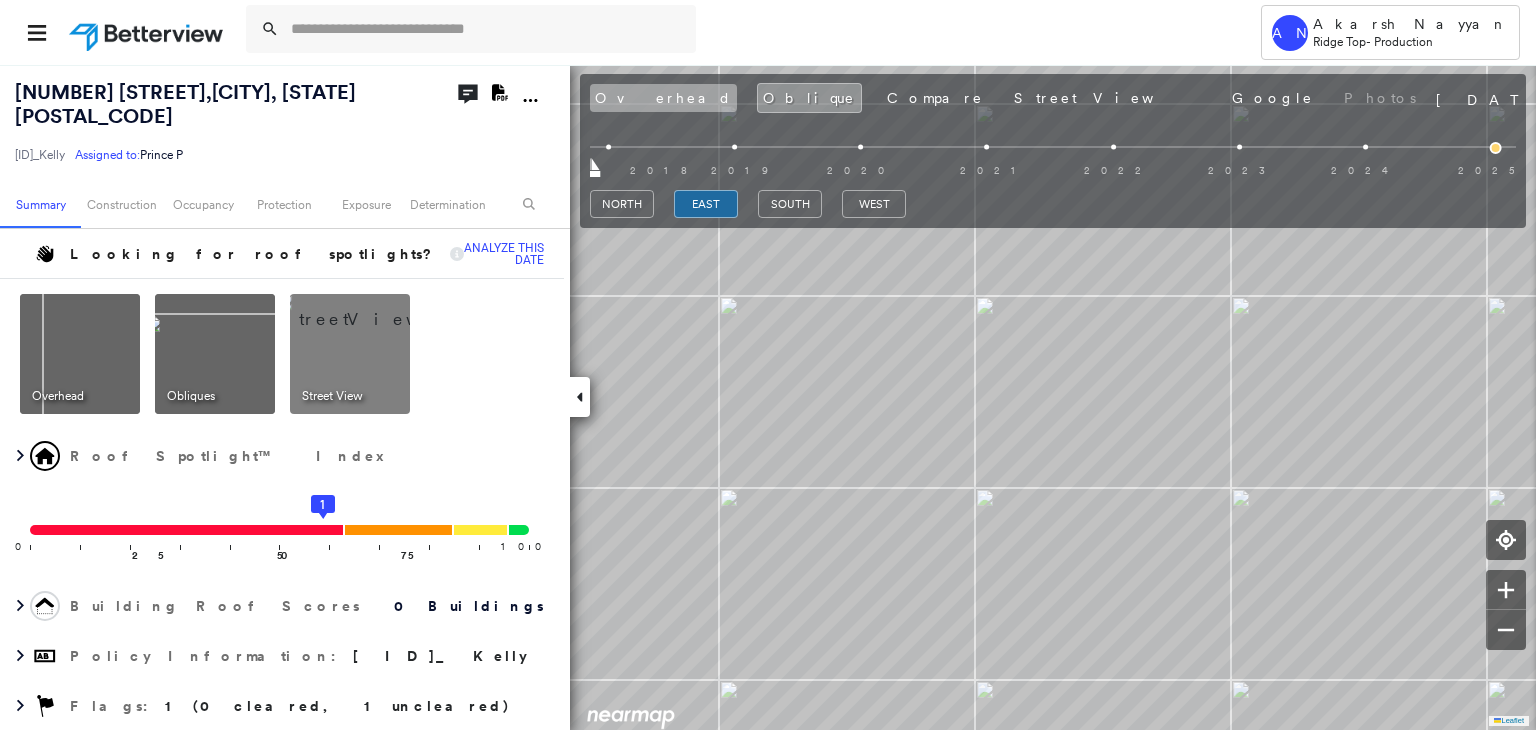 click on "Overhead" at bounding box center (663, 98) 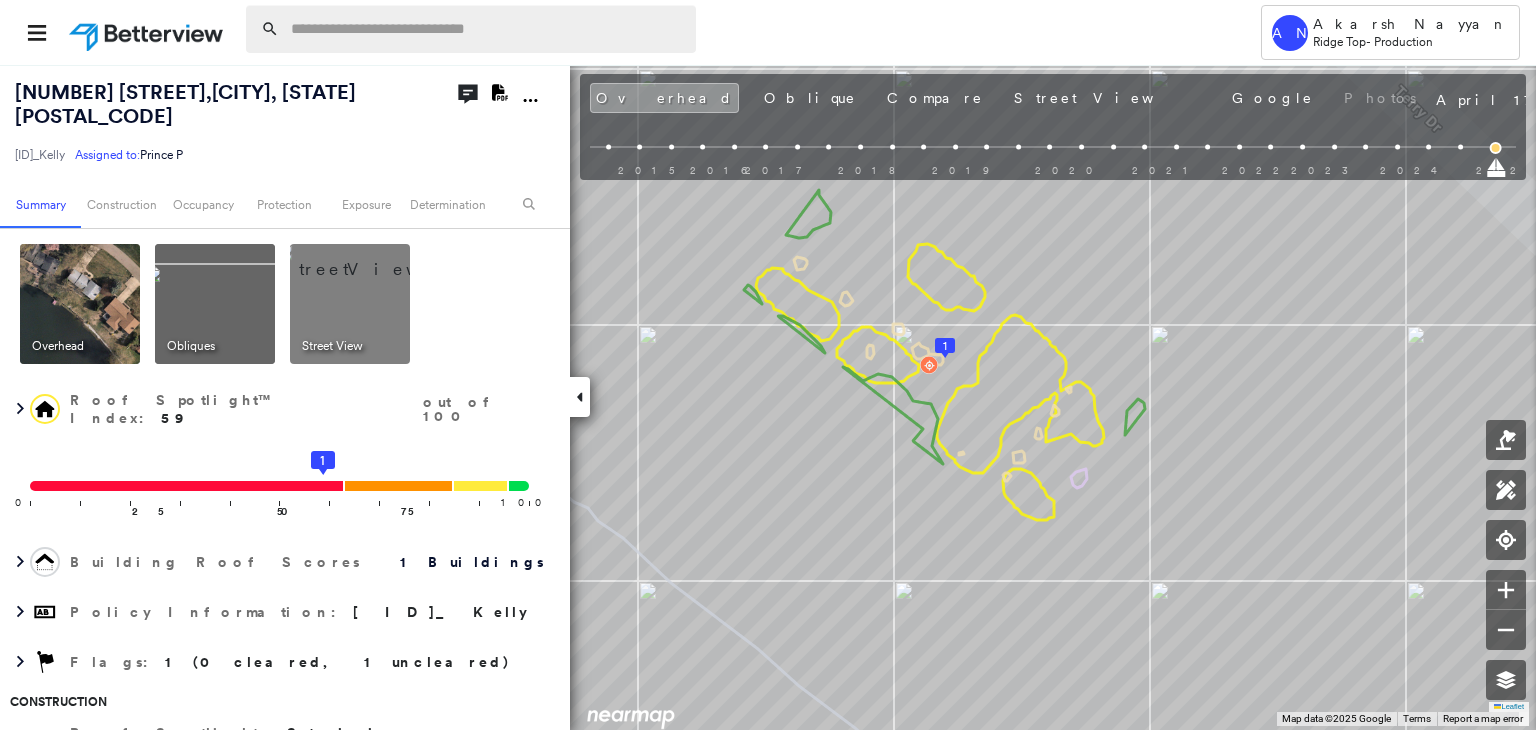 click at bounding box center [487, 29] 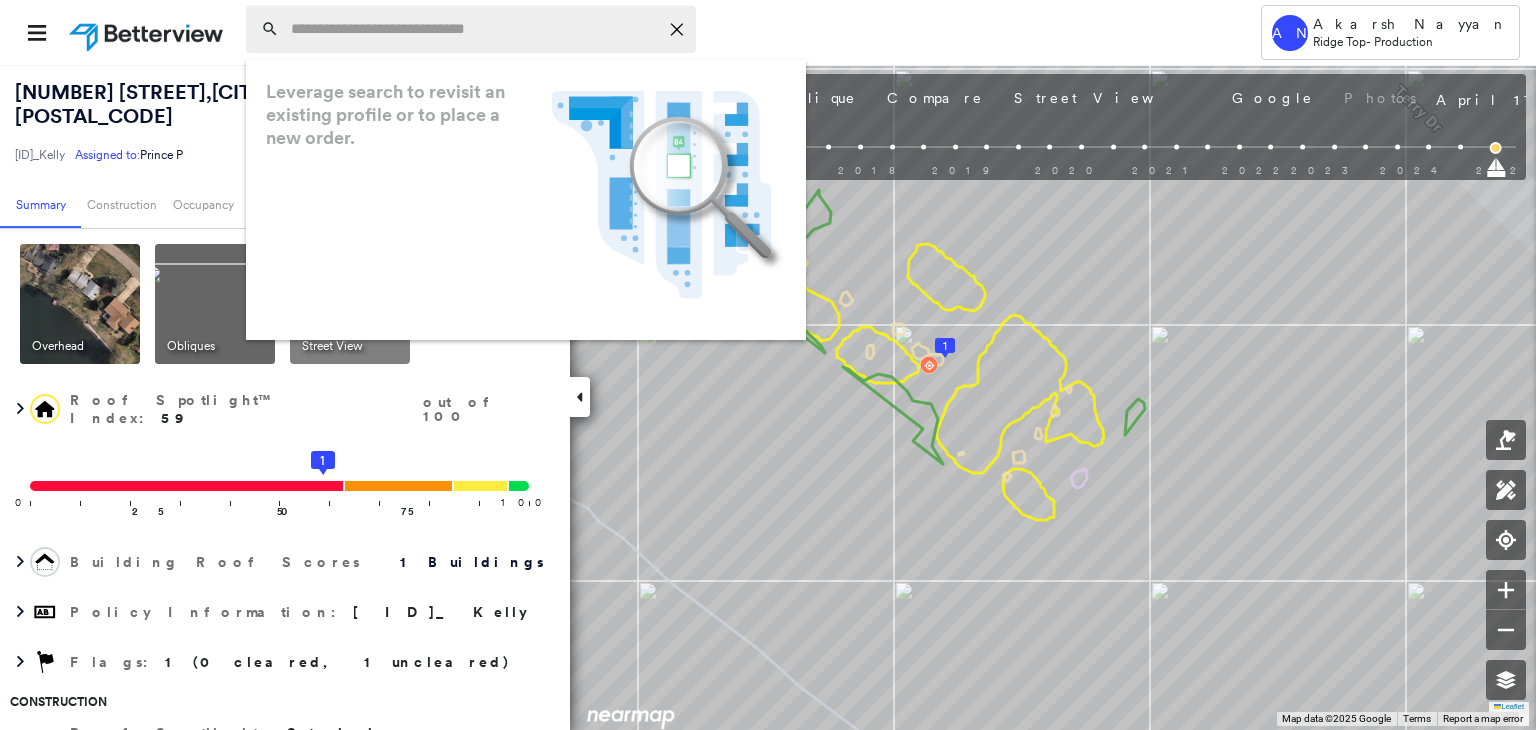 paste on "**********" 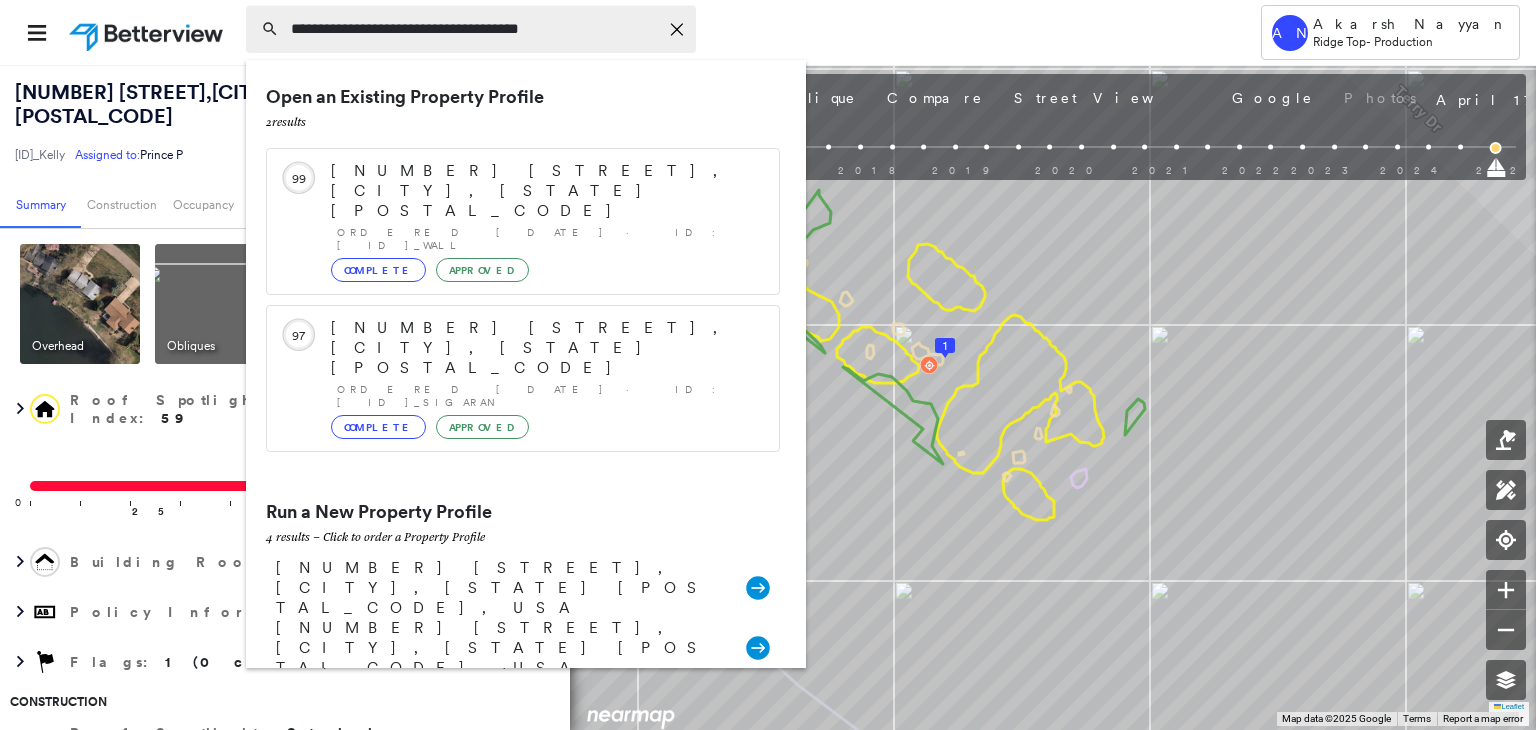 type on "**********" 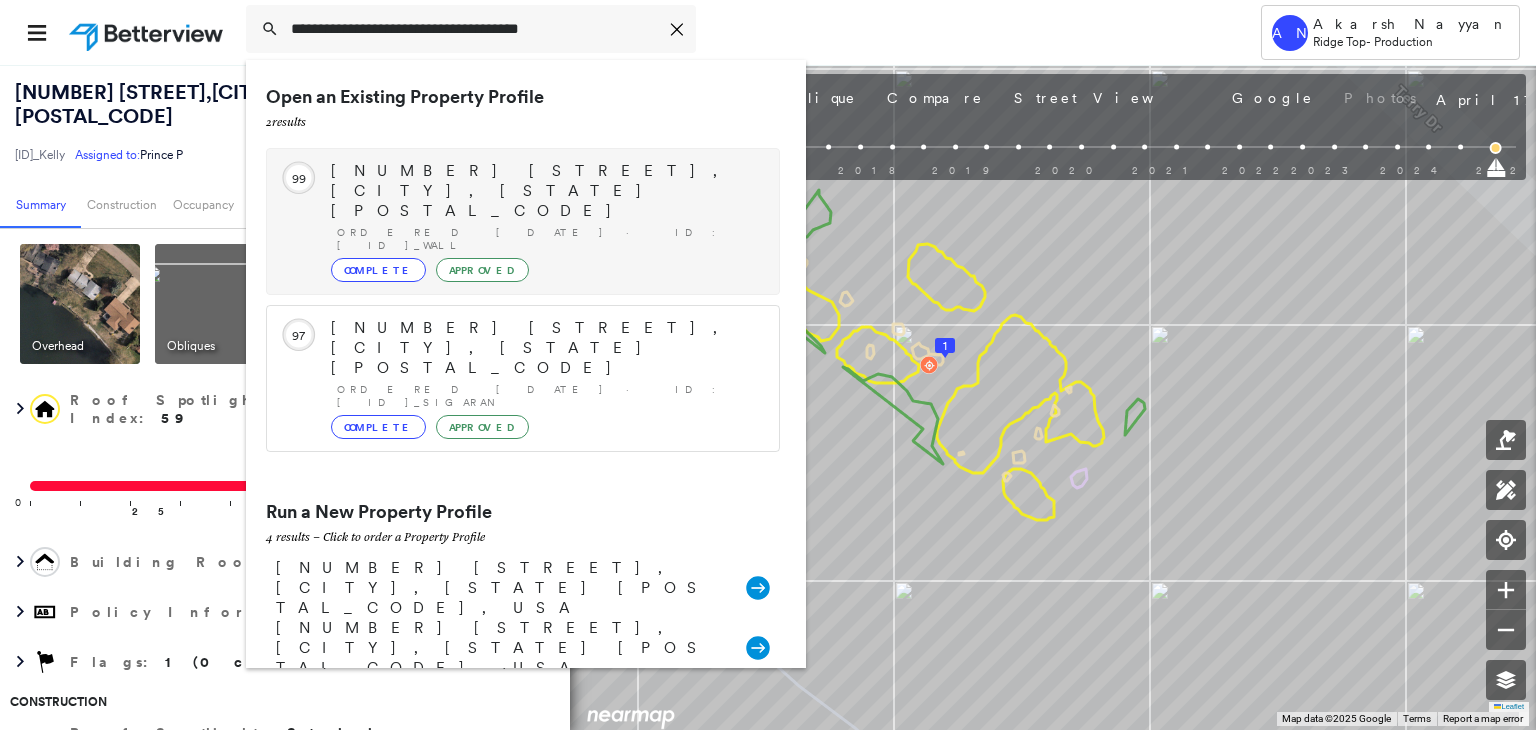 click on "Ordered [DATE] · ID: [ID]_Wall" at bounding box center [548, 239] 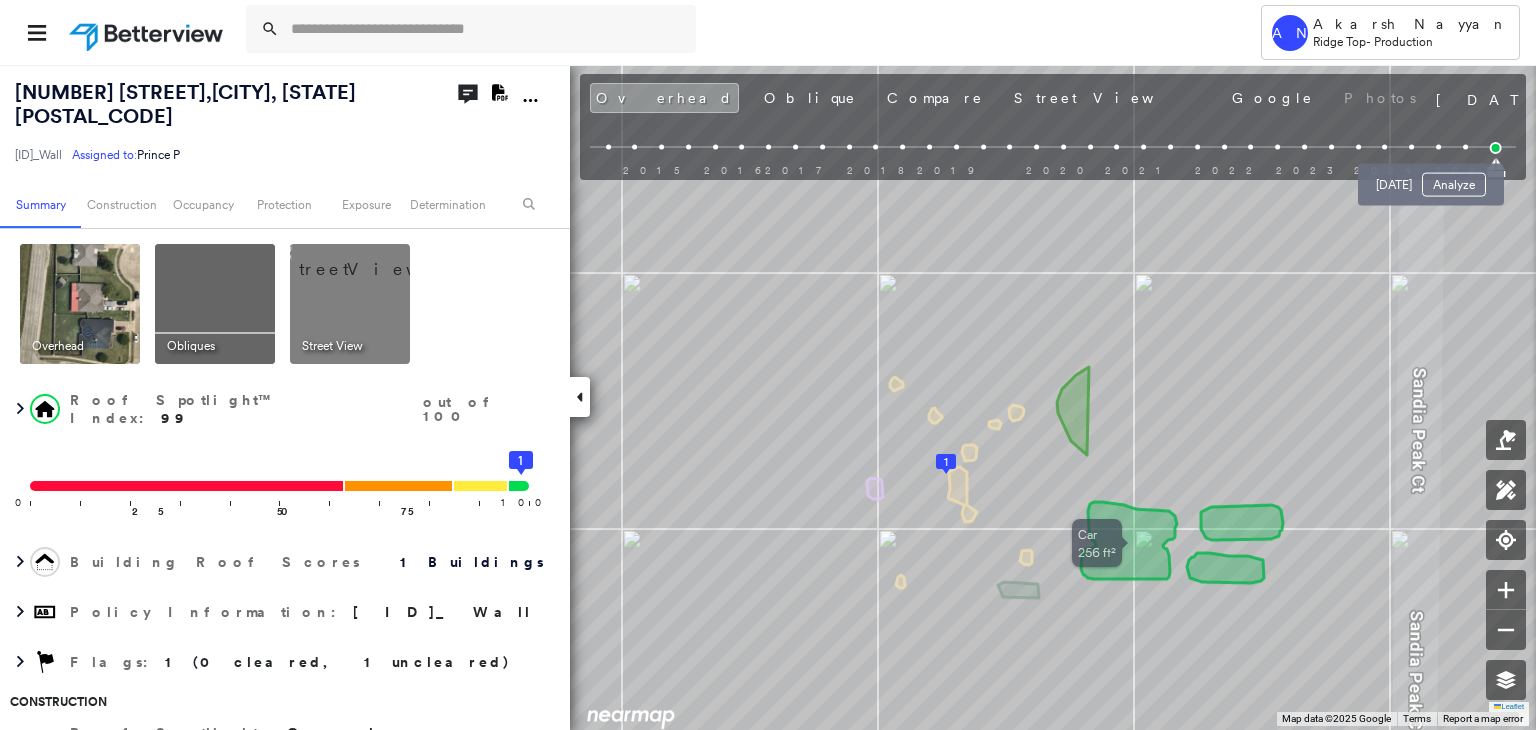 click at bounding box center [1465, 147] 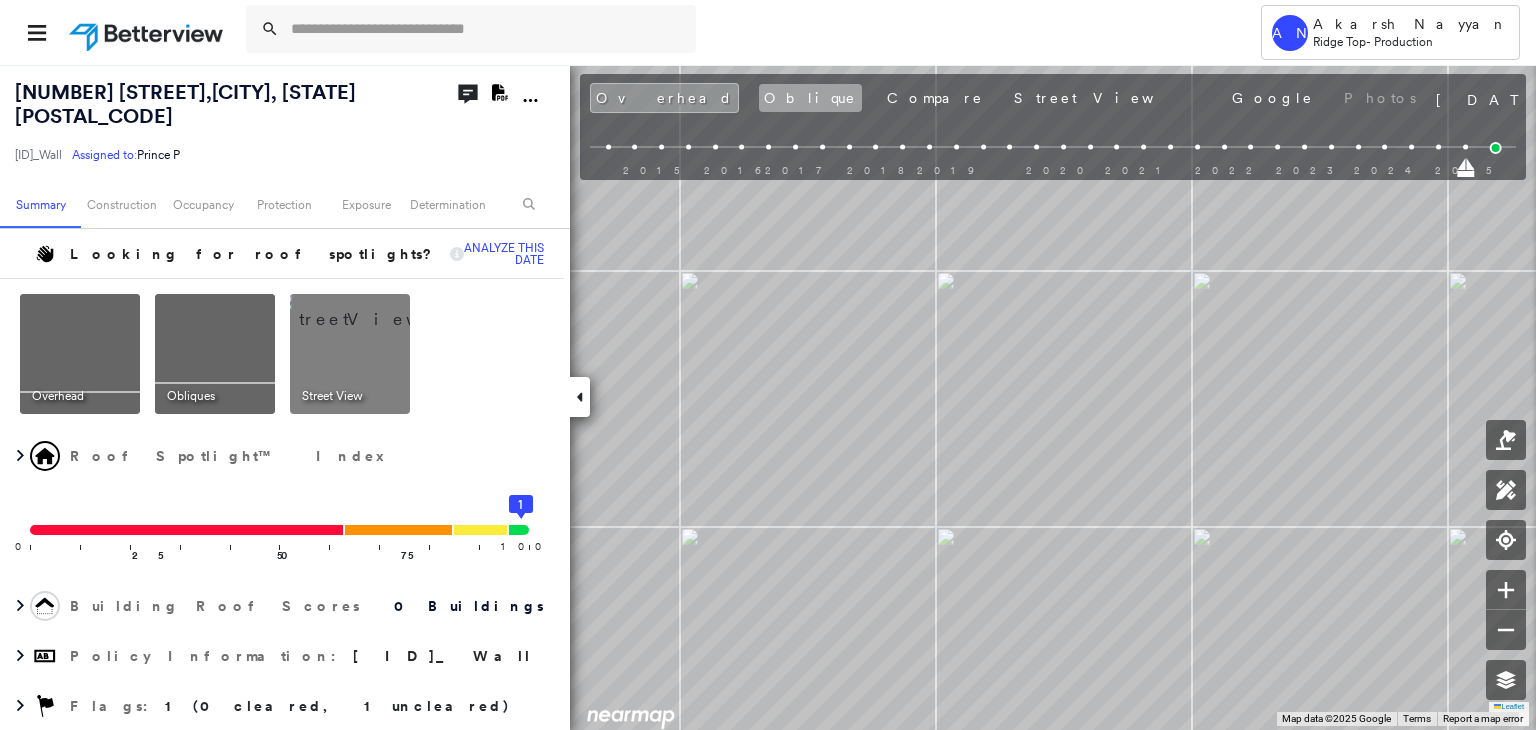 click on "Oblique" at bounding box center (810, 98) 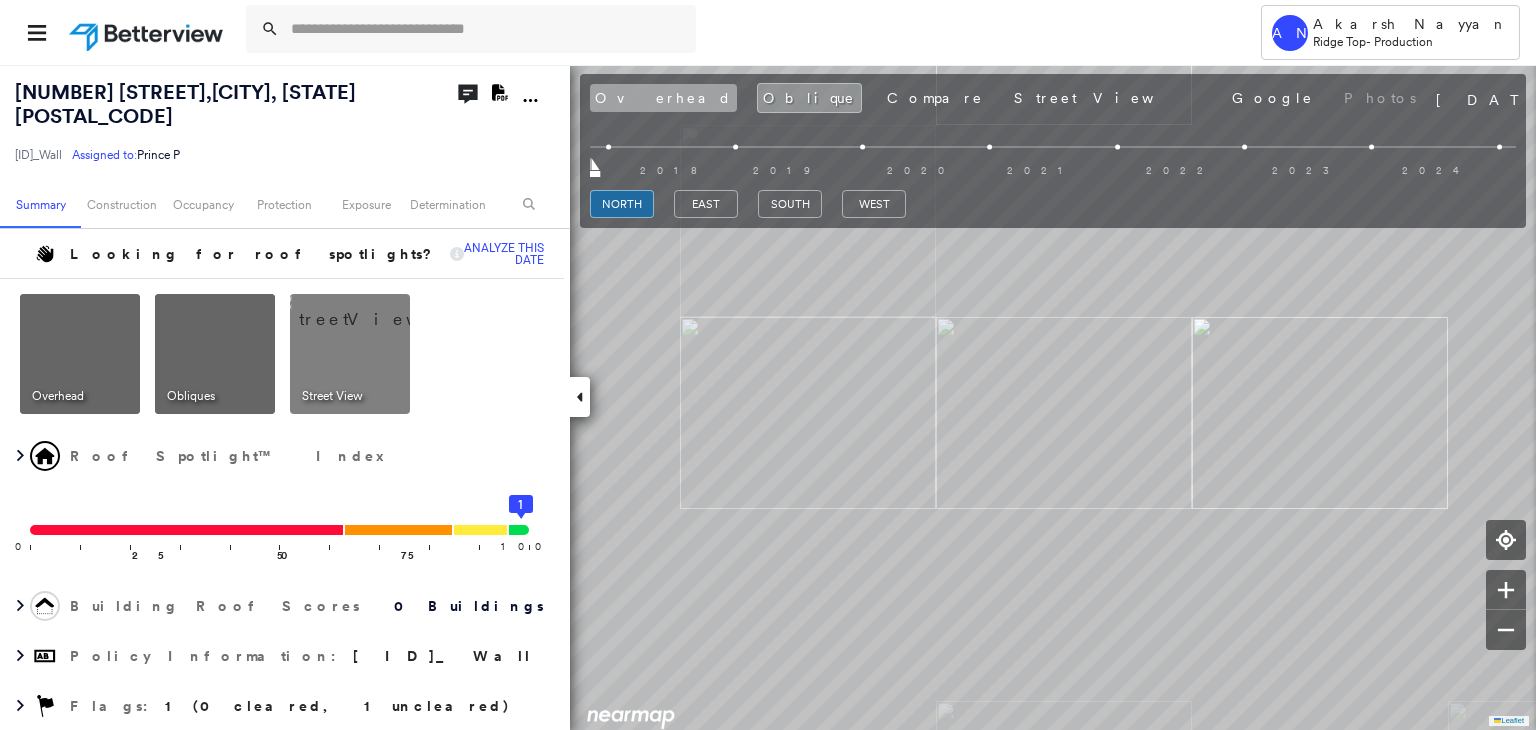 click on "Overhead" at bounding box center (663, 98) 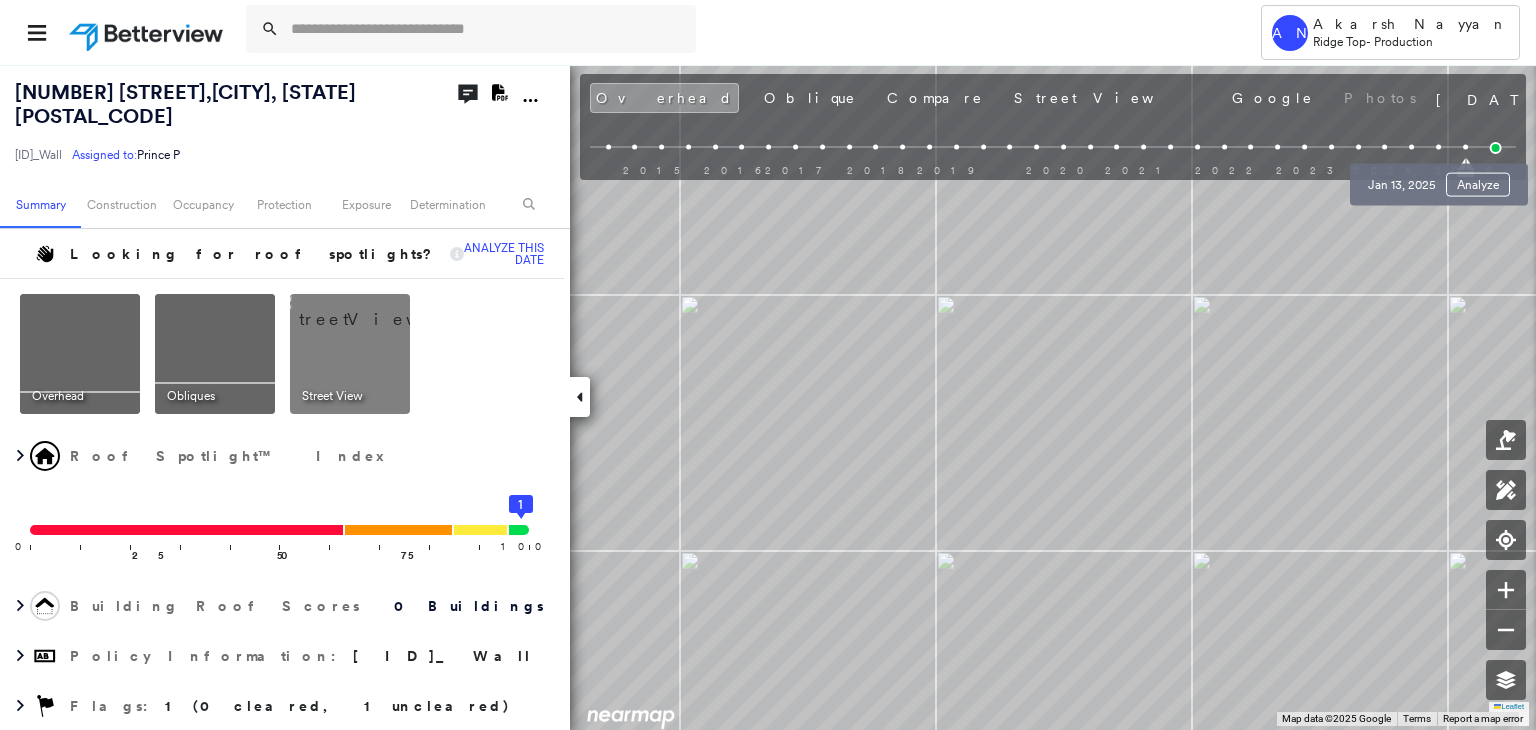 click at bounding box center (1438, 147) 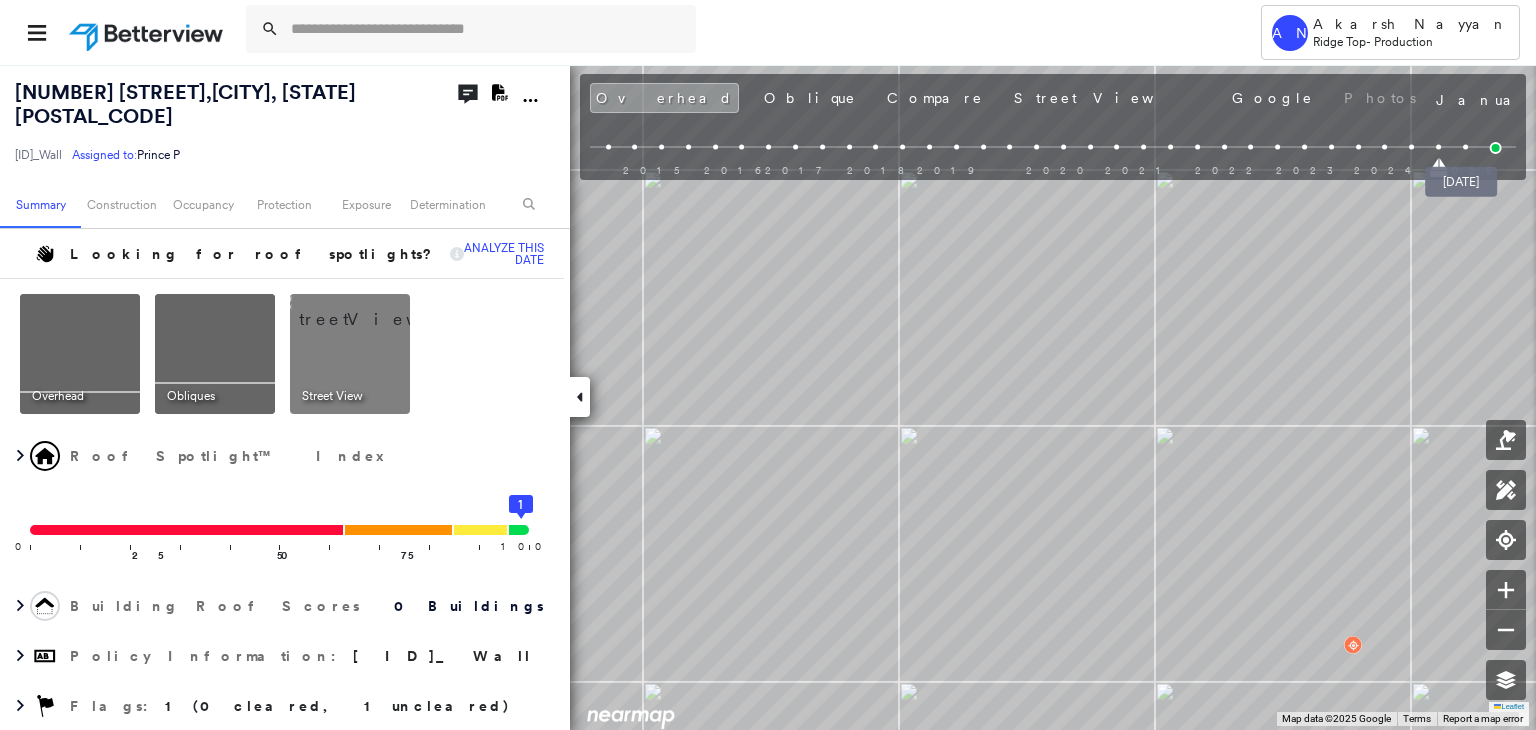 click at bounding box center [1496, 148] 